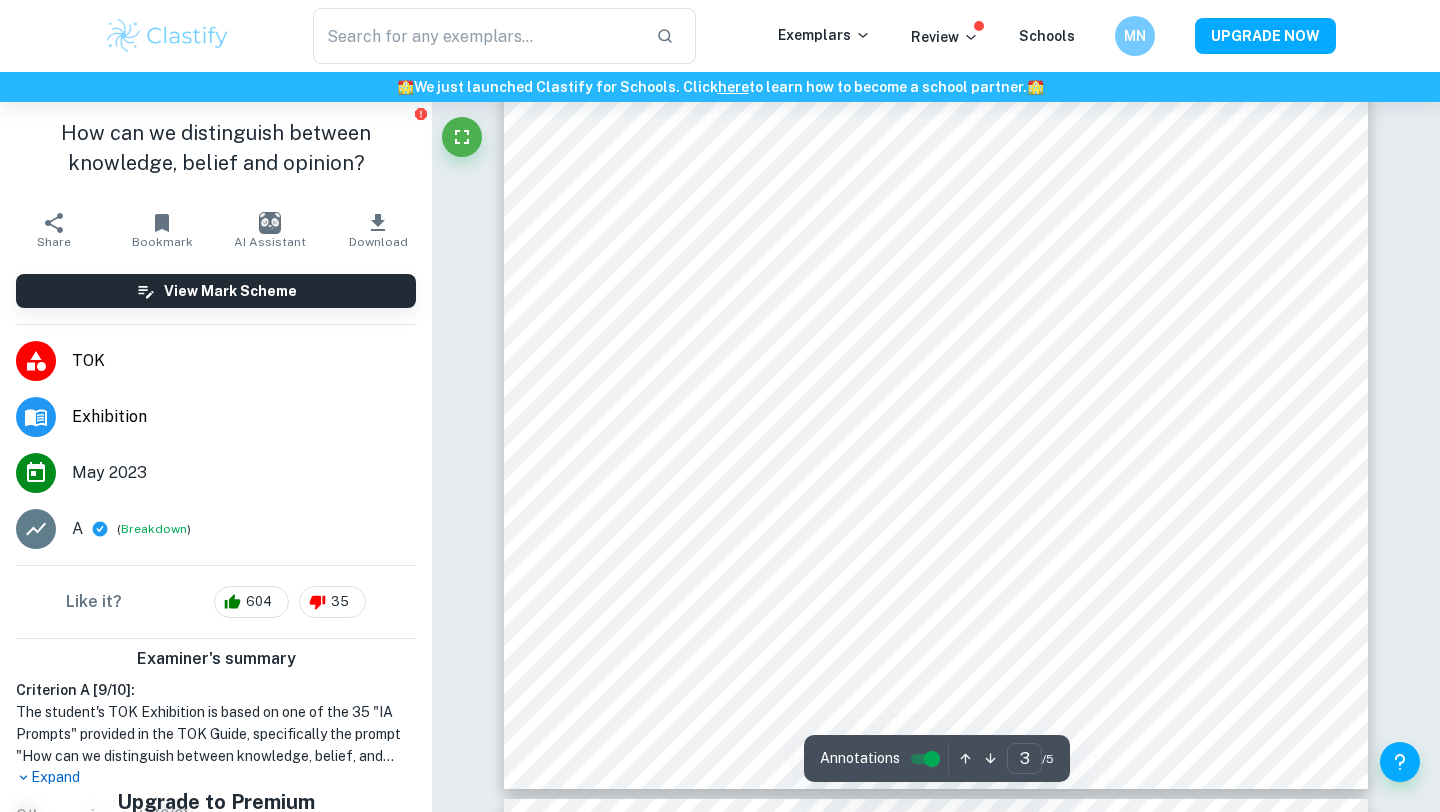 scroll, scrollTop: 3183, scrollLeft: 0, axis: vertical 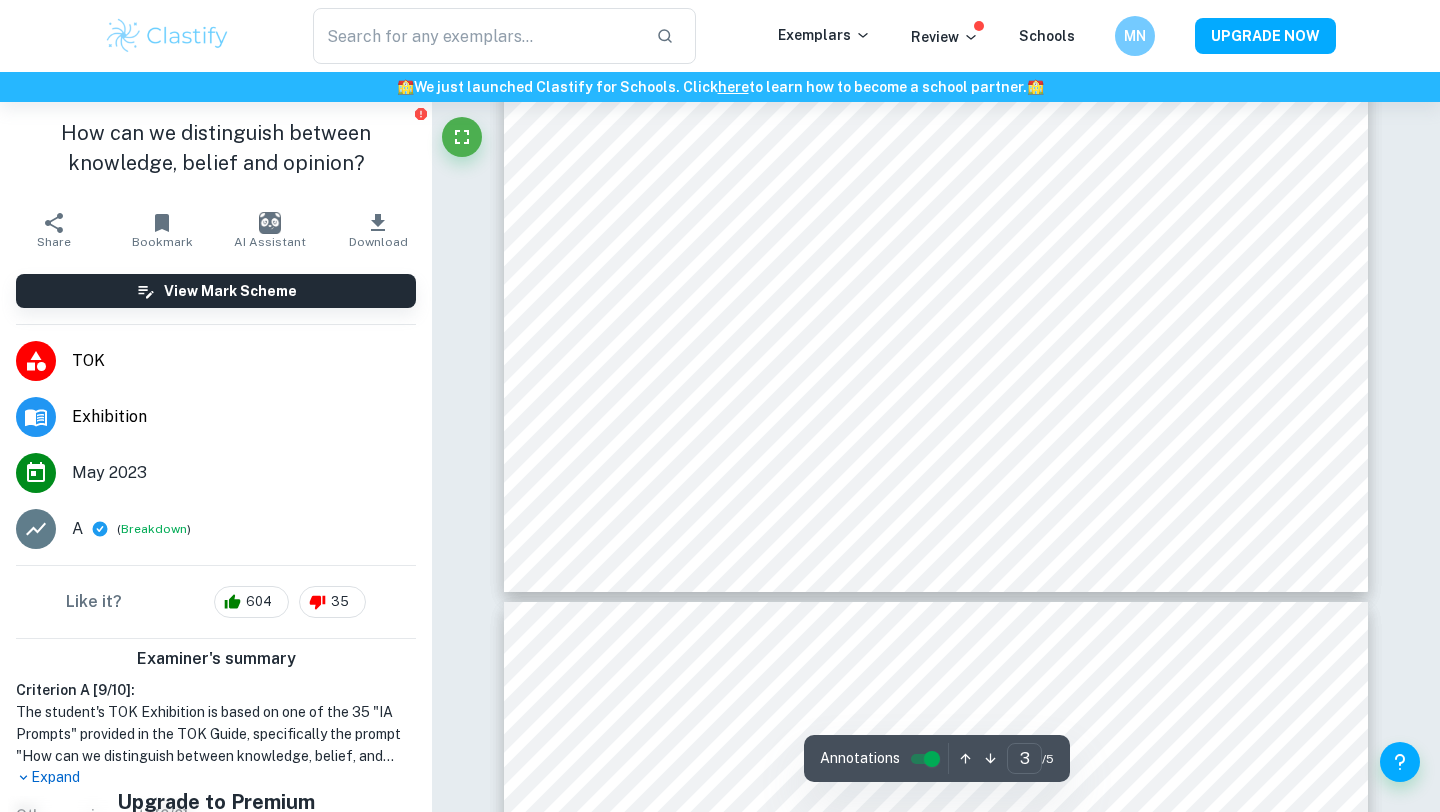 type on "4" 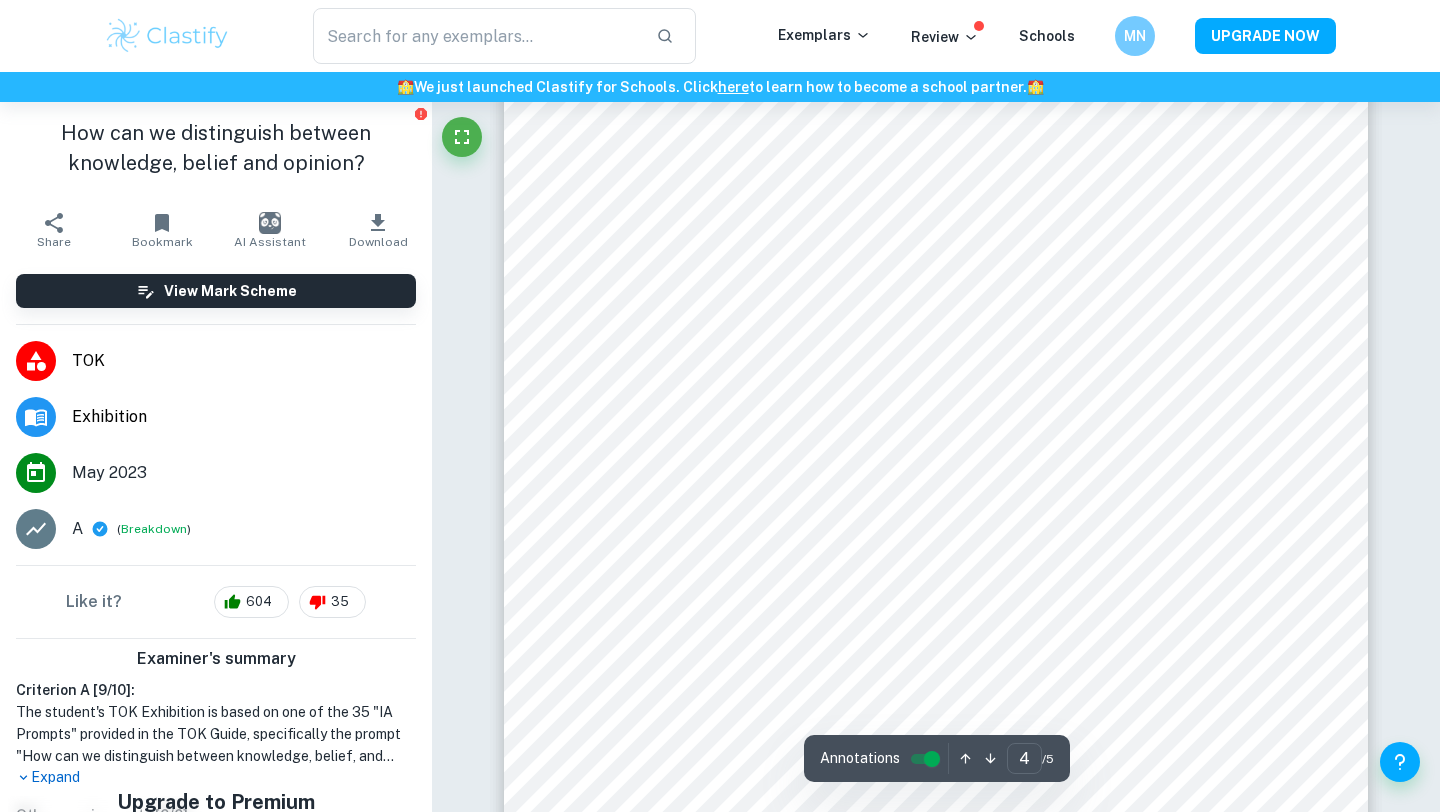 scroll, scrollTop: 3902, scrollLeft: 0, axis: vertical 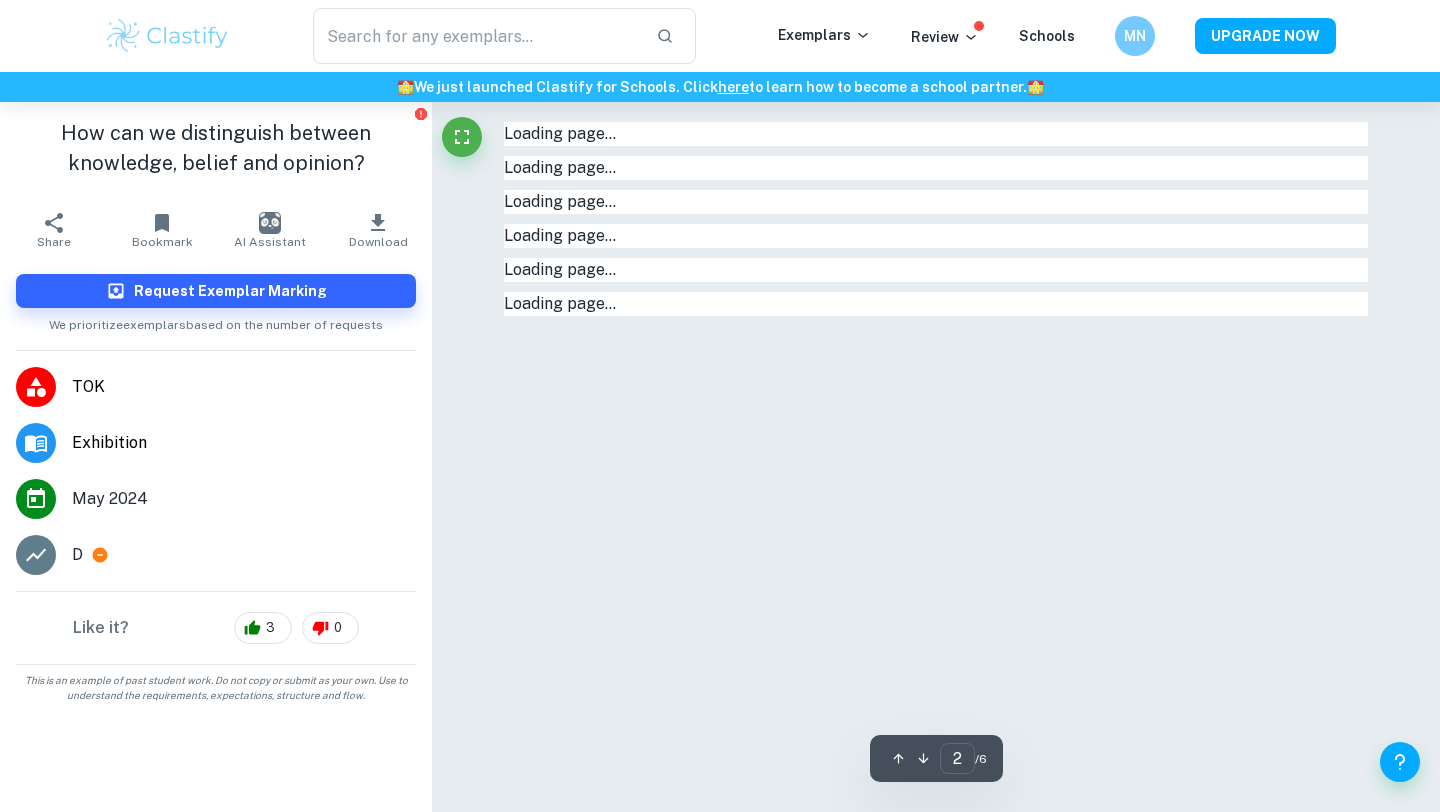 type on "1" 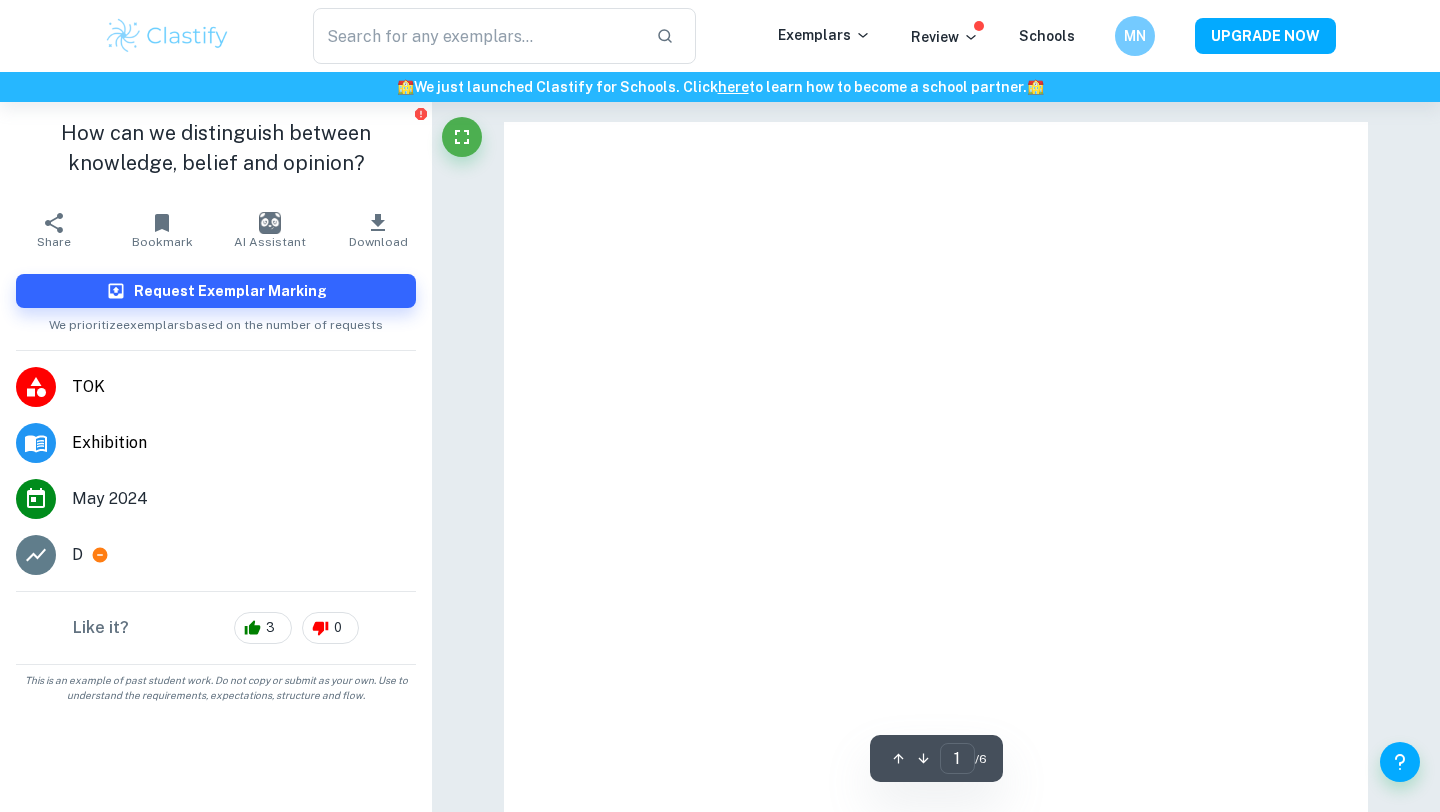click on "TOK" at bounding box center (244, 387) 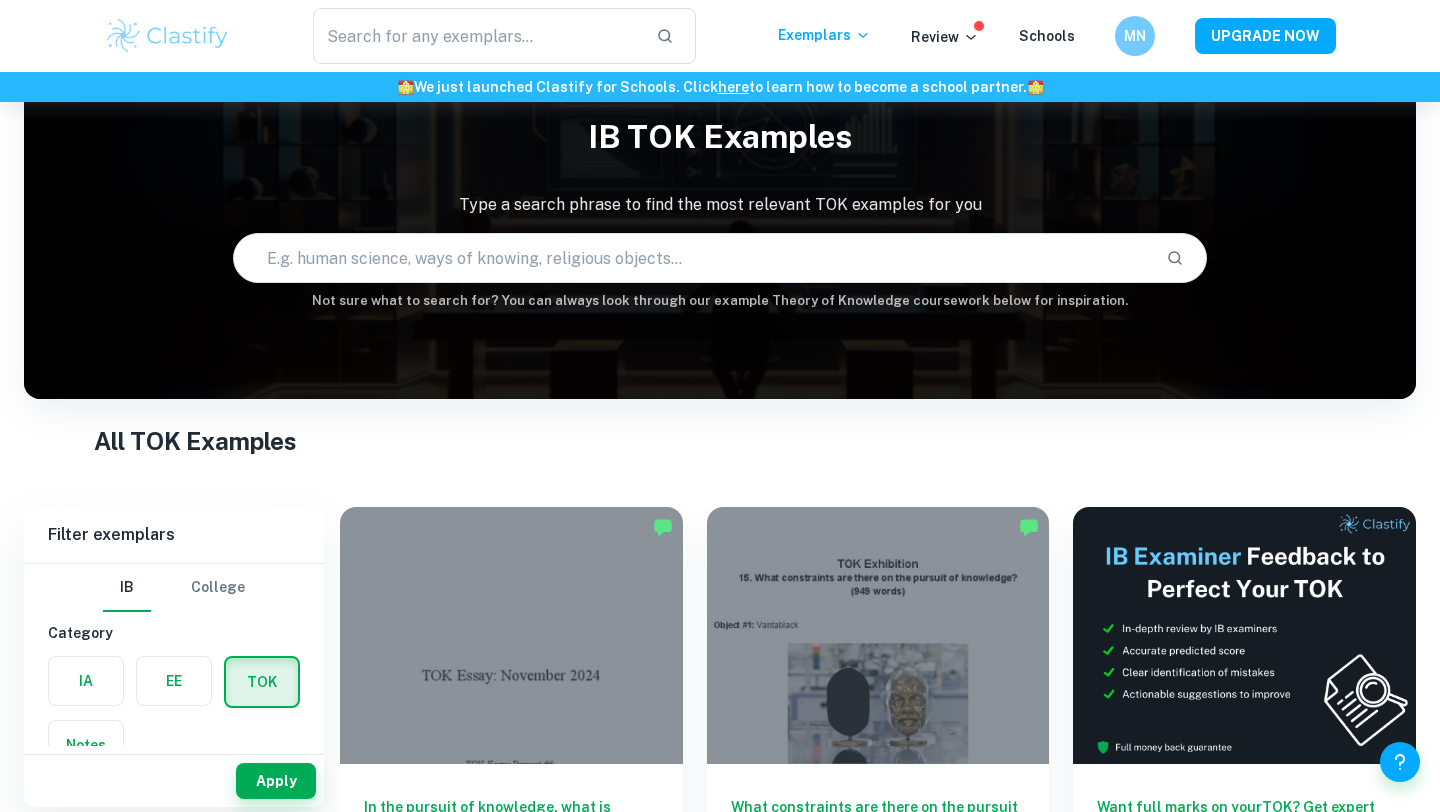 scroll, scrollTop: 0, scrollLeft: 0, axis: both 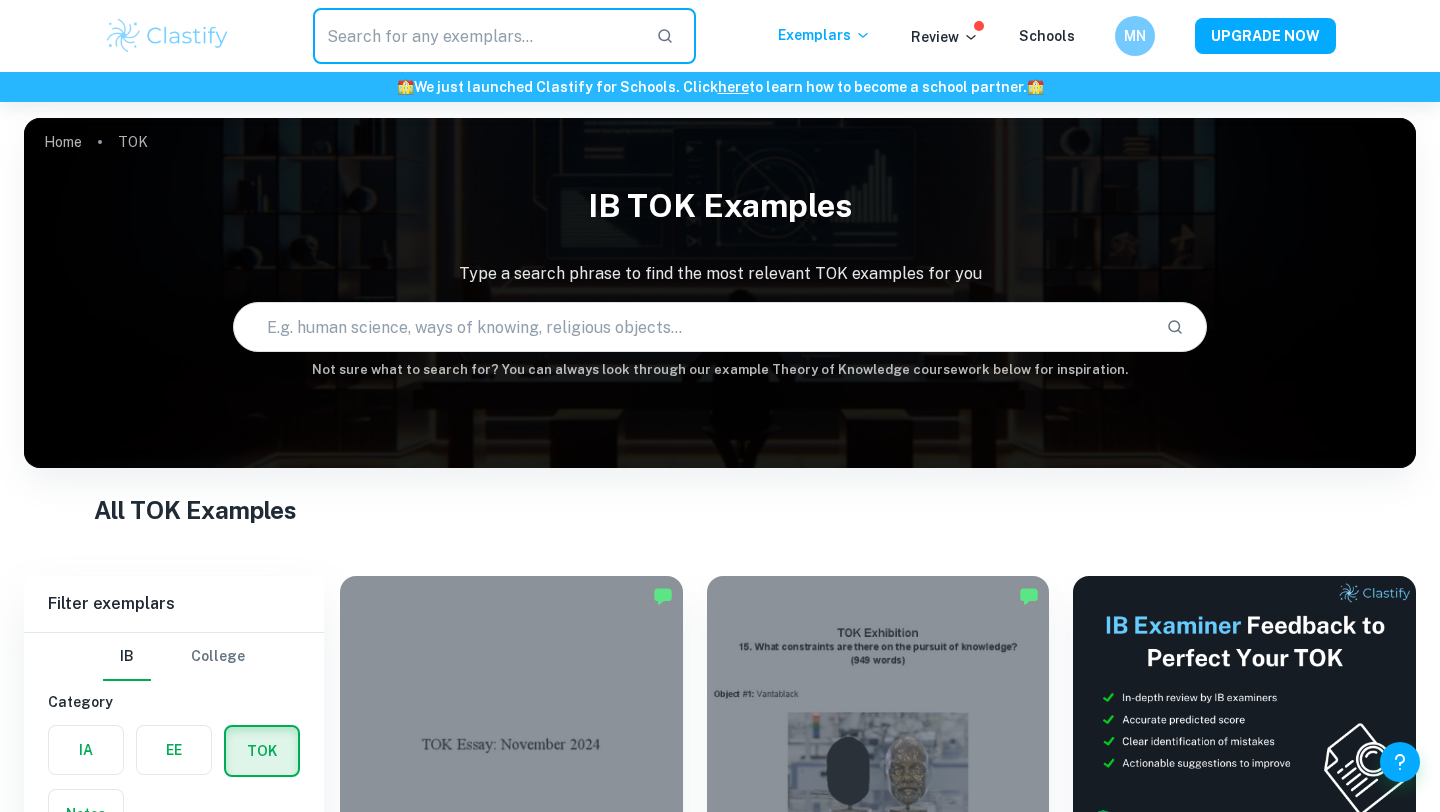 click at bounding box center [476, 36] 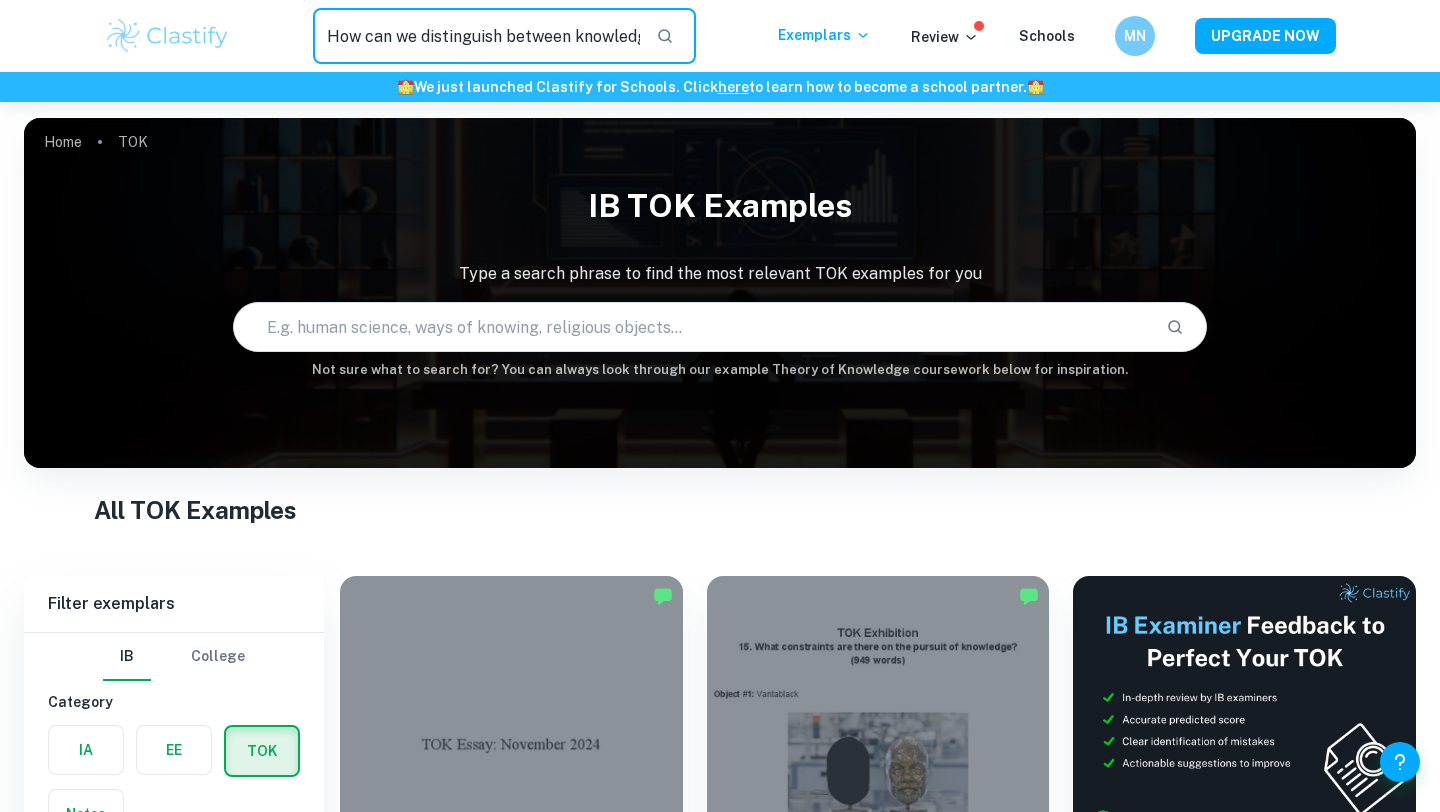 scroll, scrollTop: 0, scrollLeft: 159, axis: horizontal 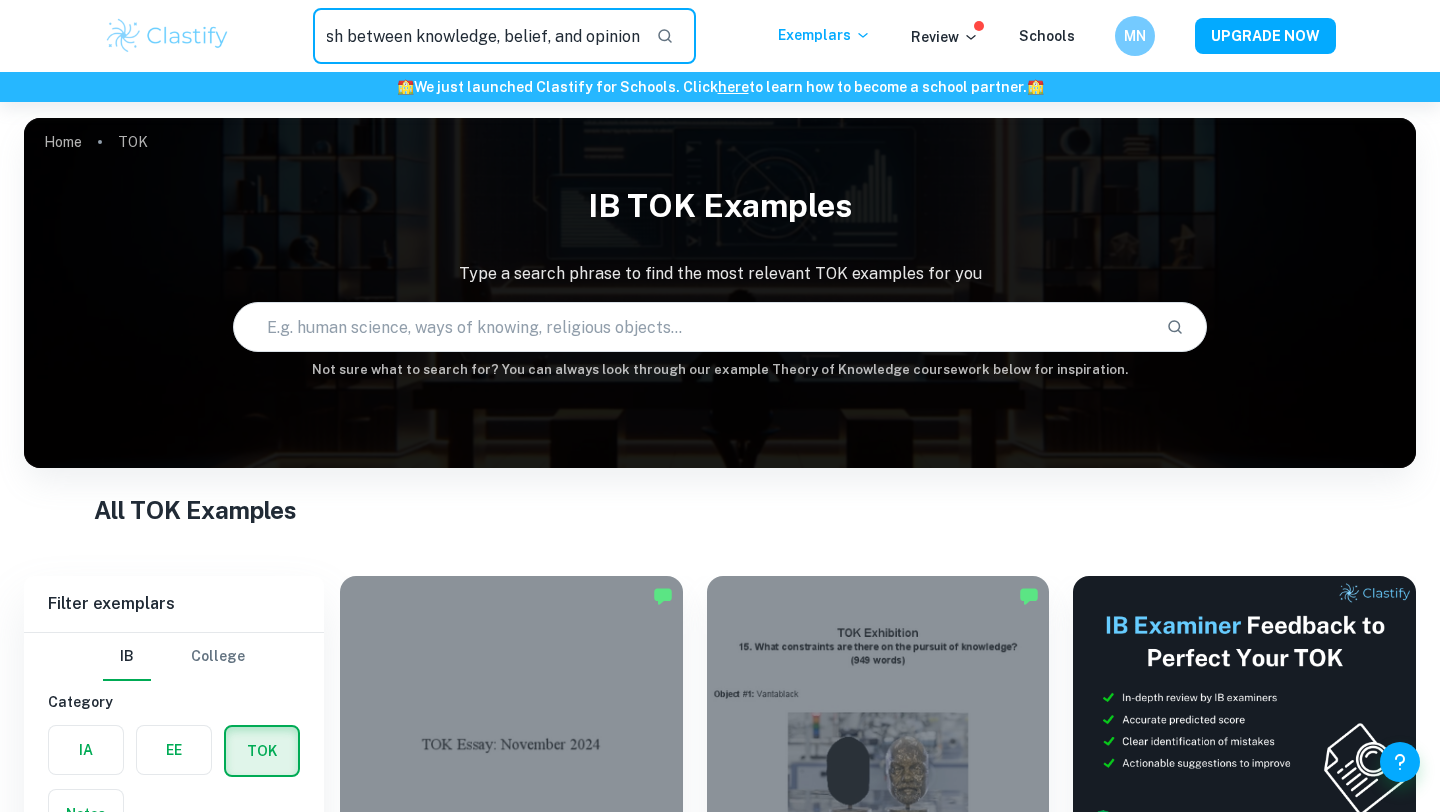 type on "How can we distinguish between knowledge, belief, and opinion?" 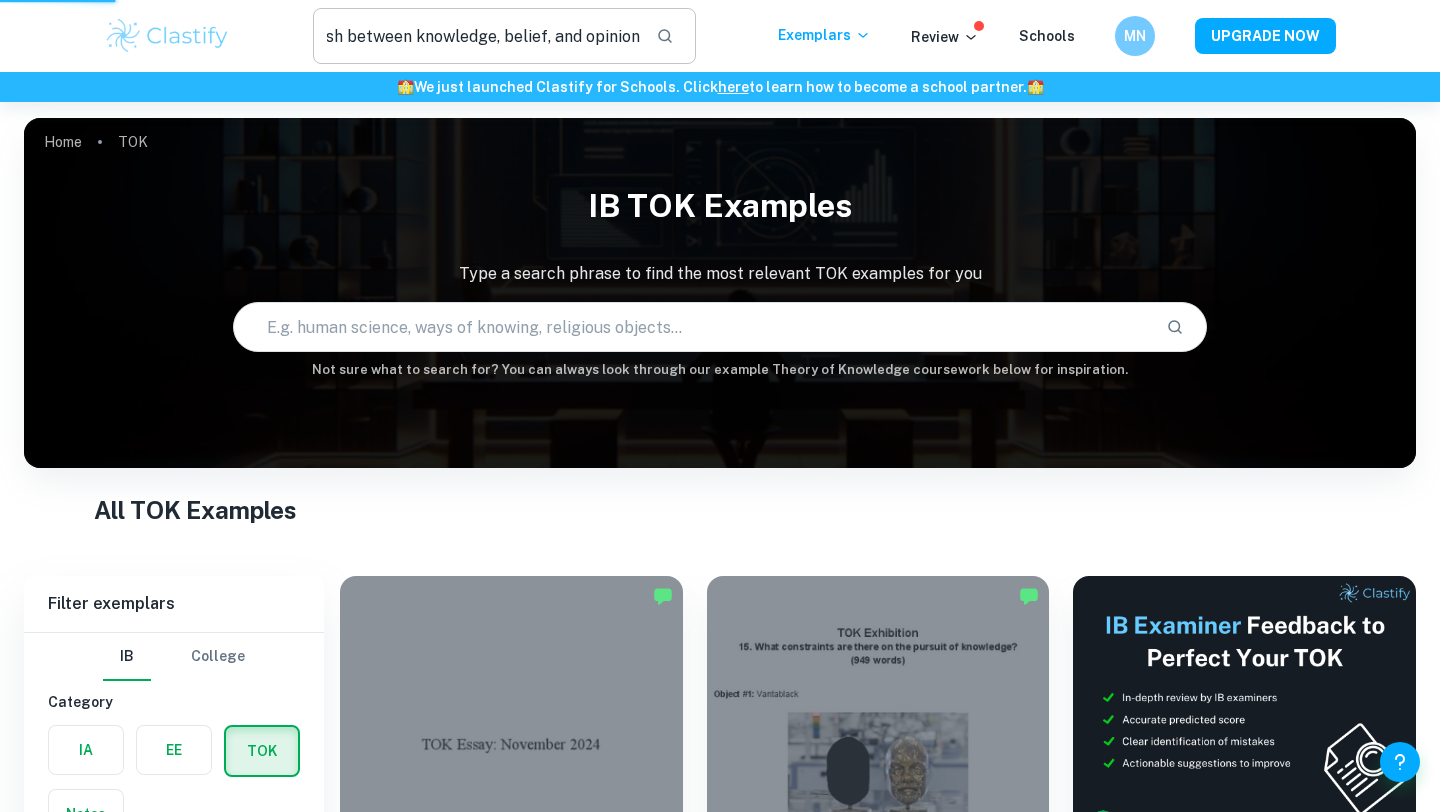 scroll, scrollTop: 0, scrollLeft: 0, axis: both 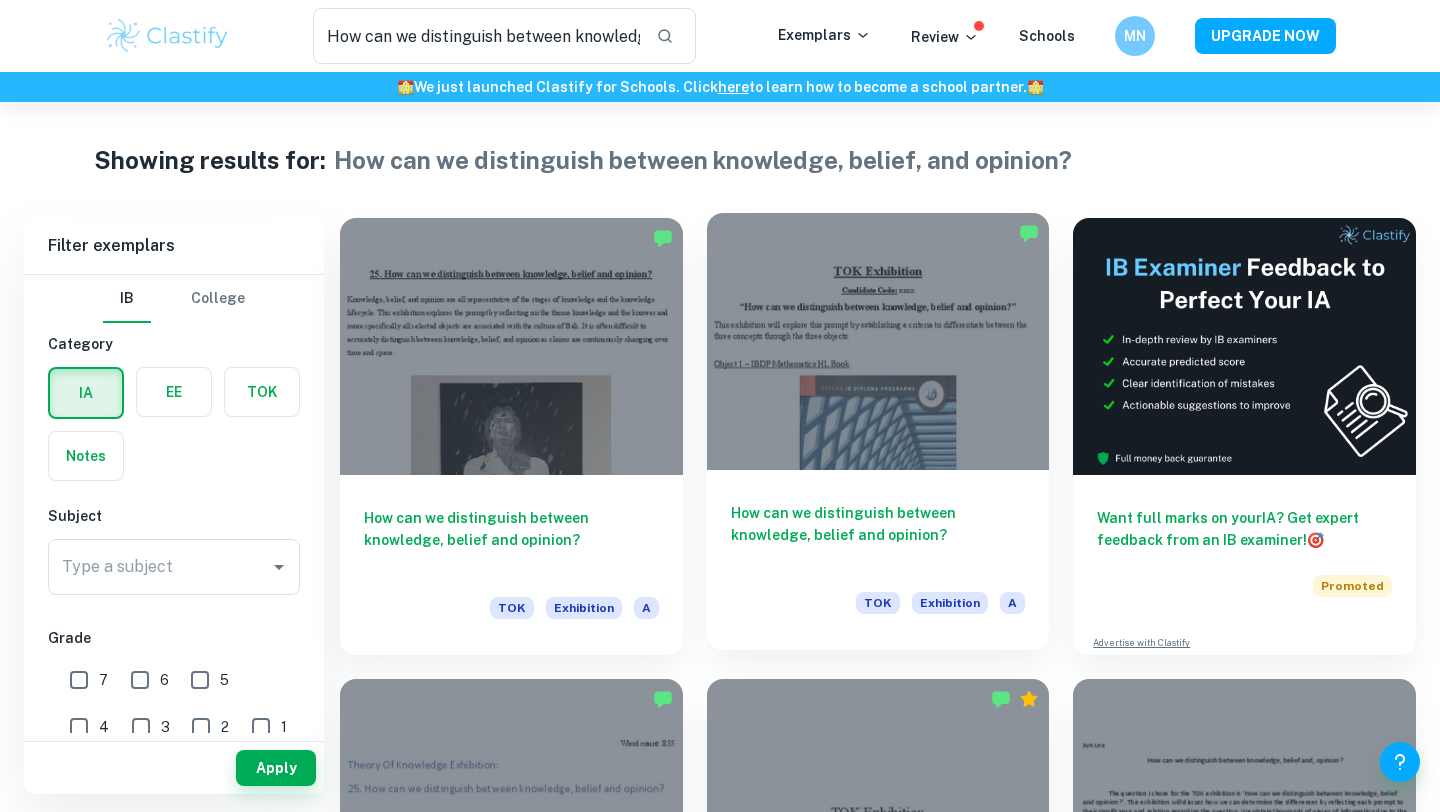 click at bounding box center [878, 341] 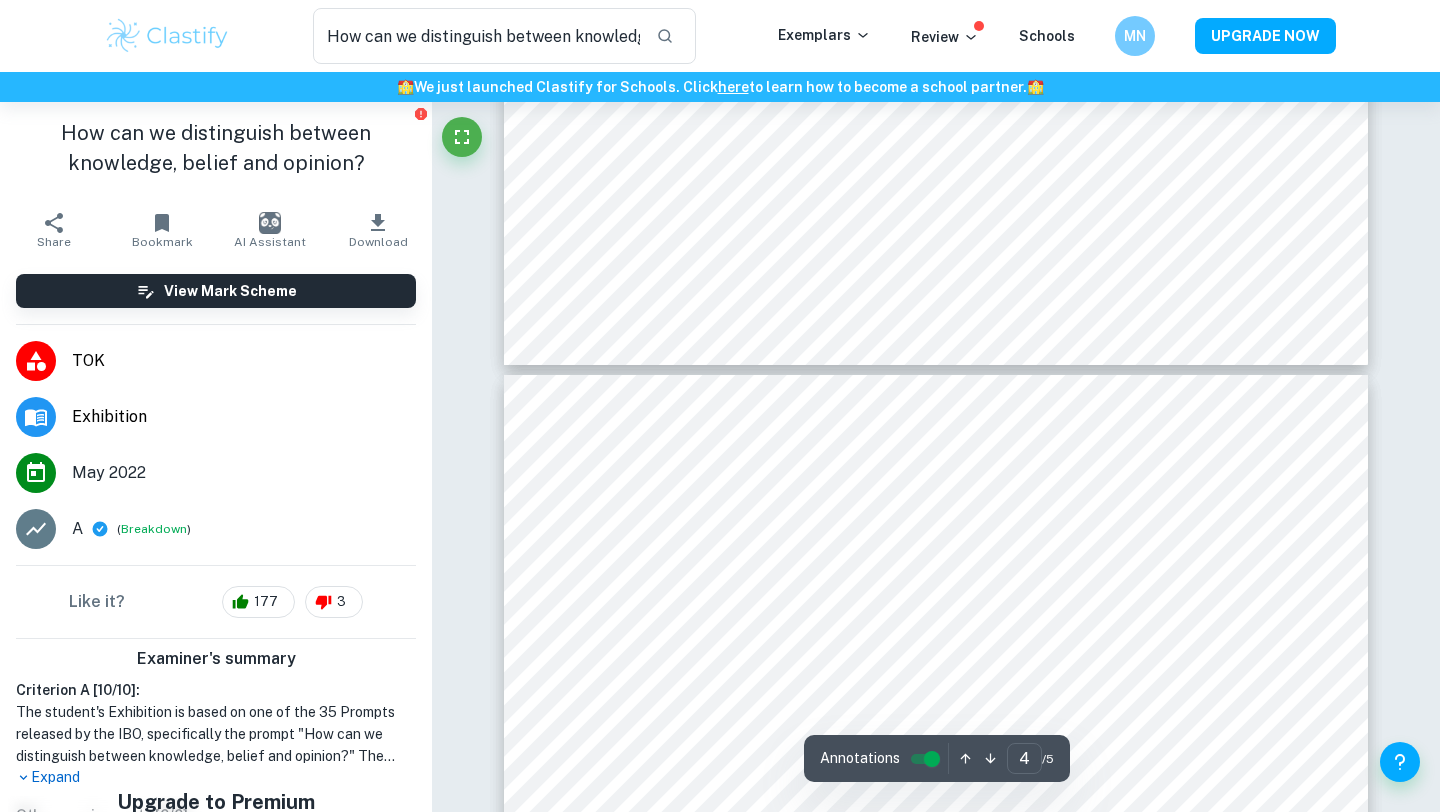 scroll, scrollTop: 2766, scrollLeft: 0, axis: vertical 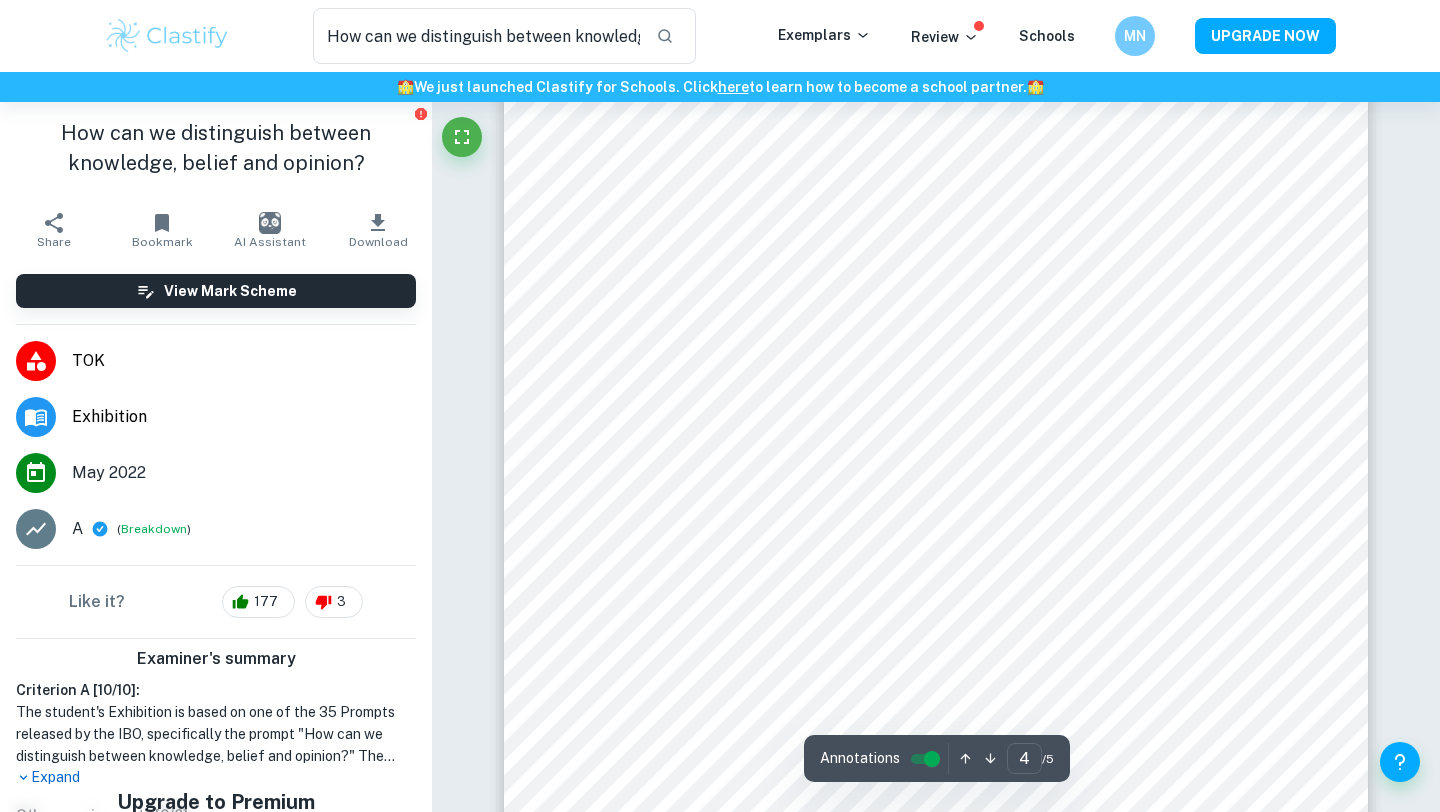 type on "3" 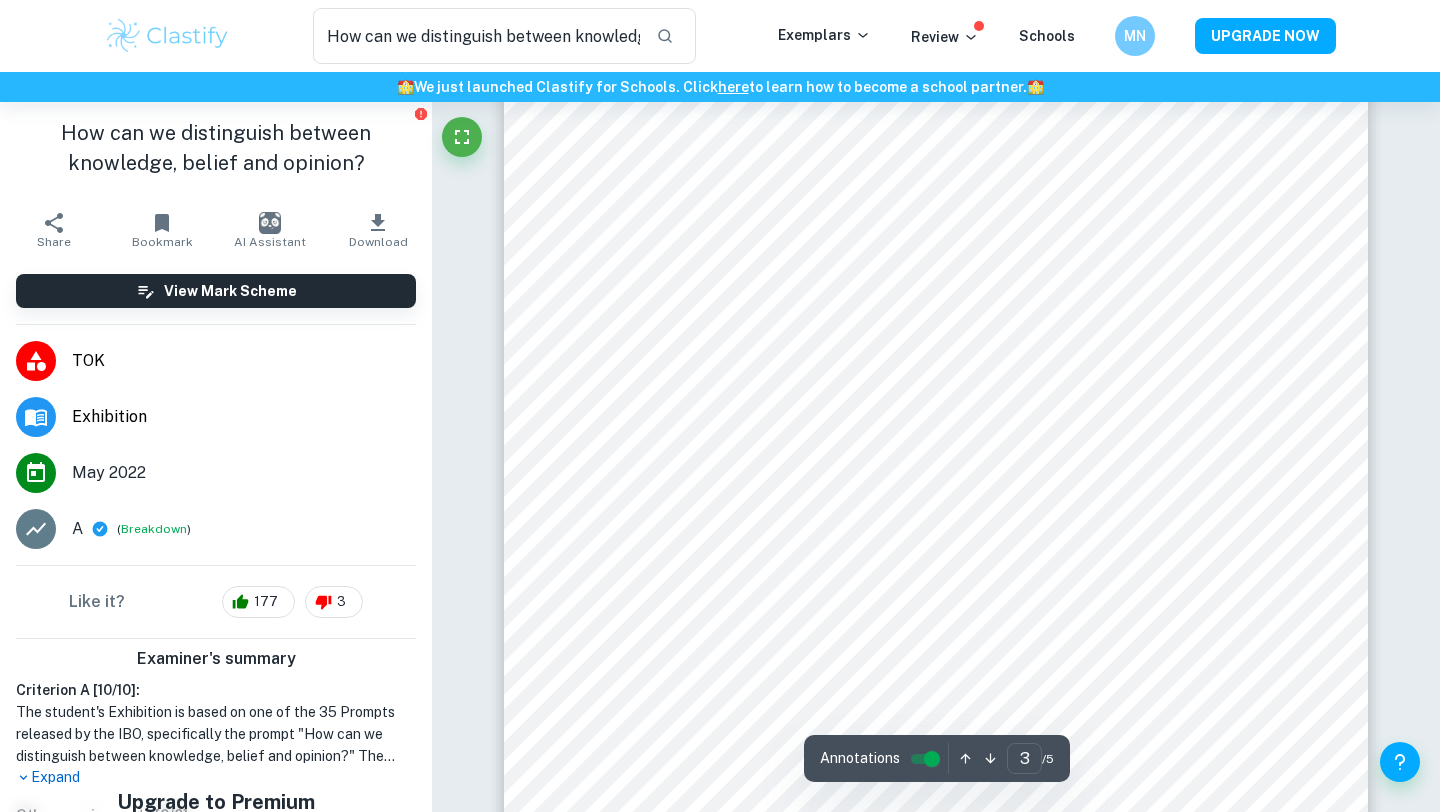 scroll, scrollTop: 2799, scrollLeft: 0, axis: vertical 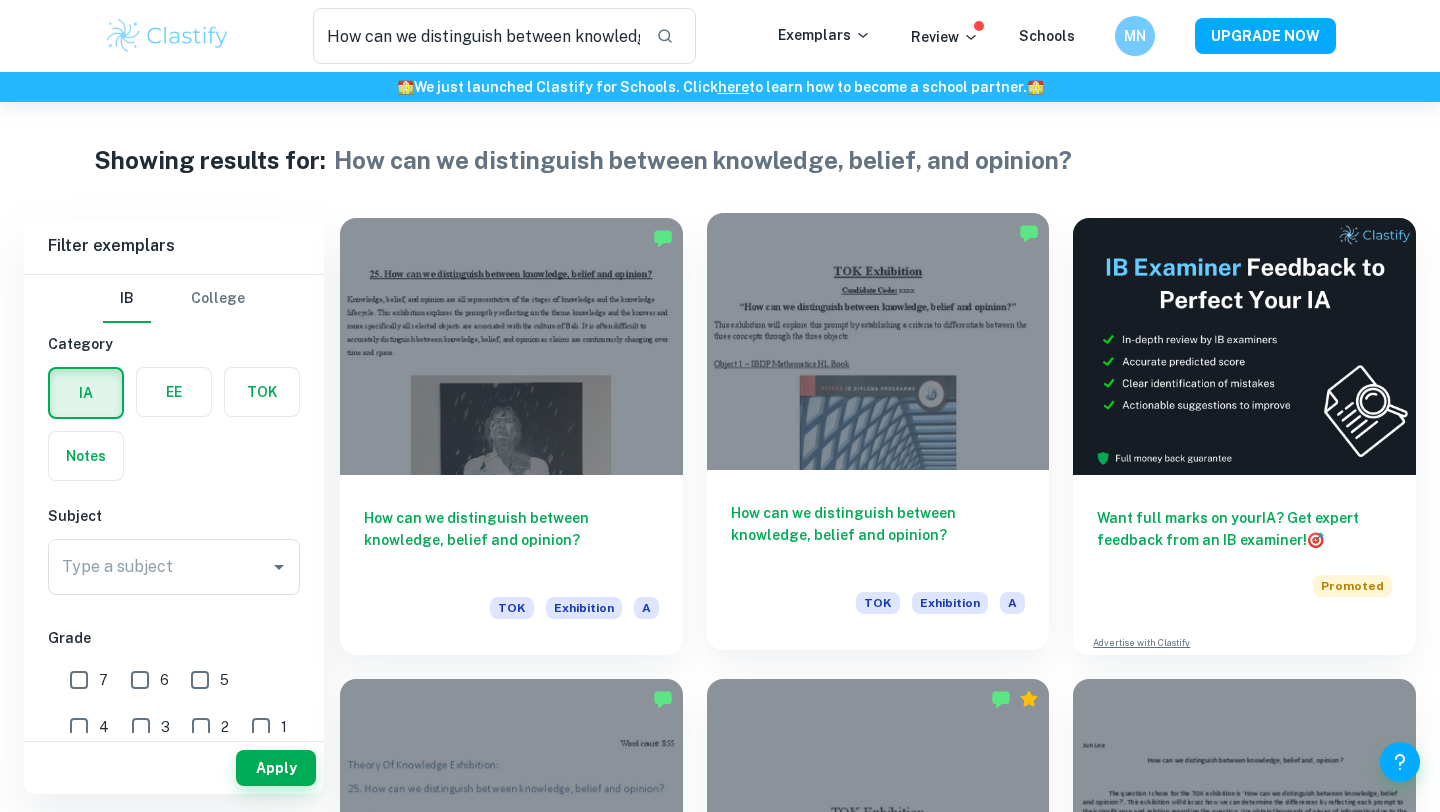 click at bounding box center (878, 341) 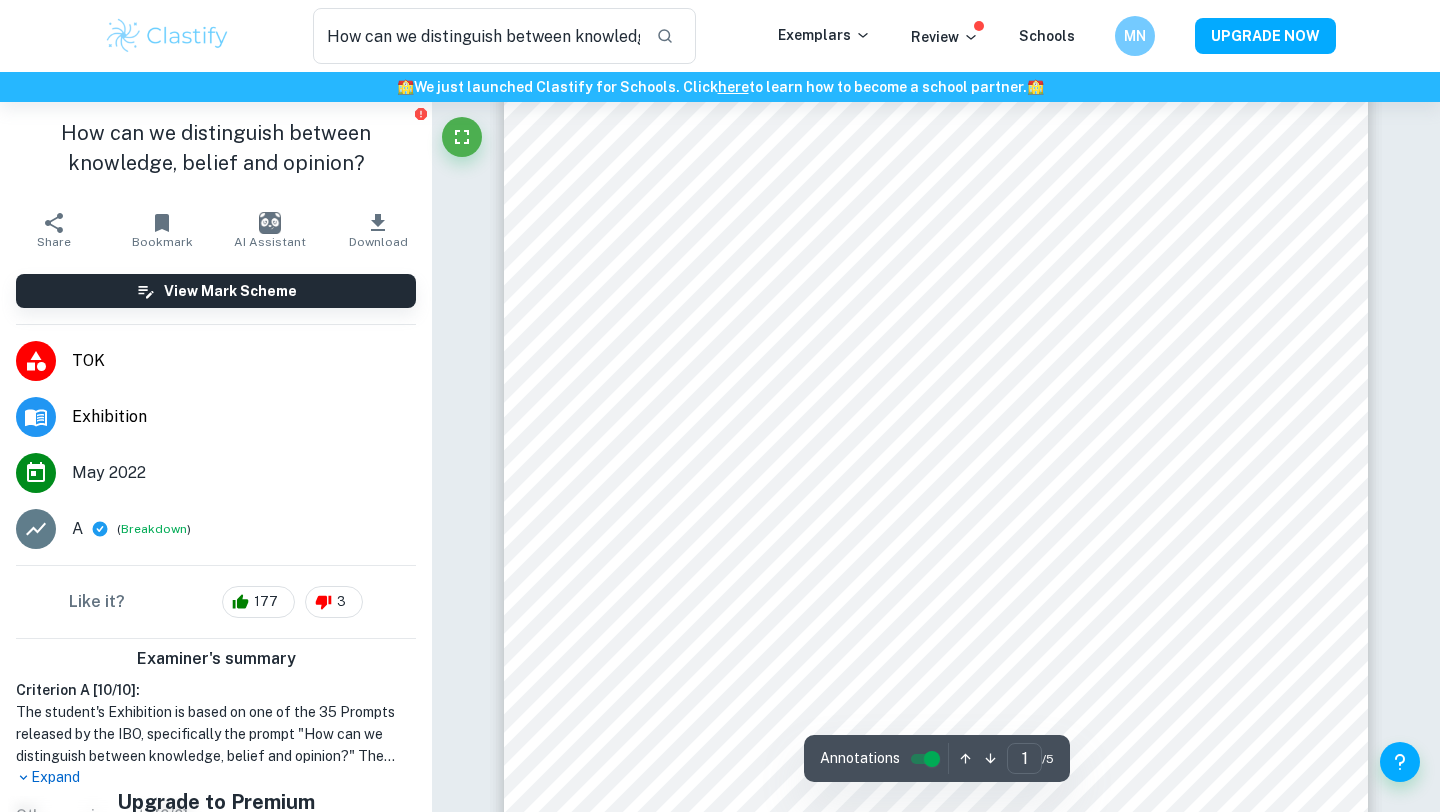 scroll, scrollTop: 406, scrollLeft: 0, axis: vertical 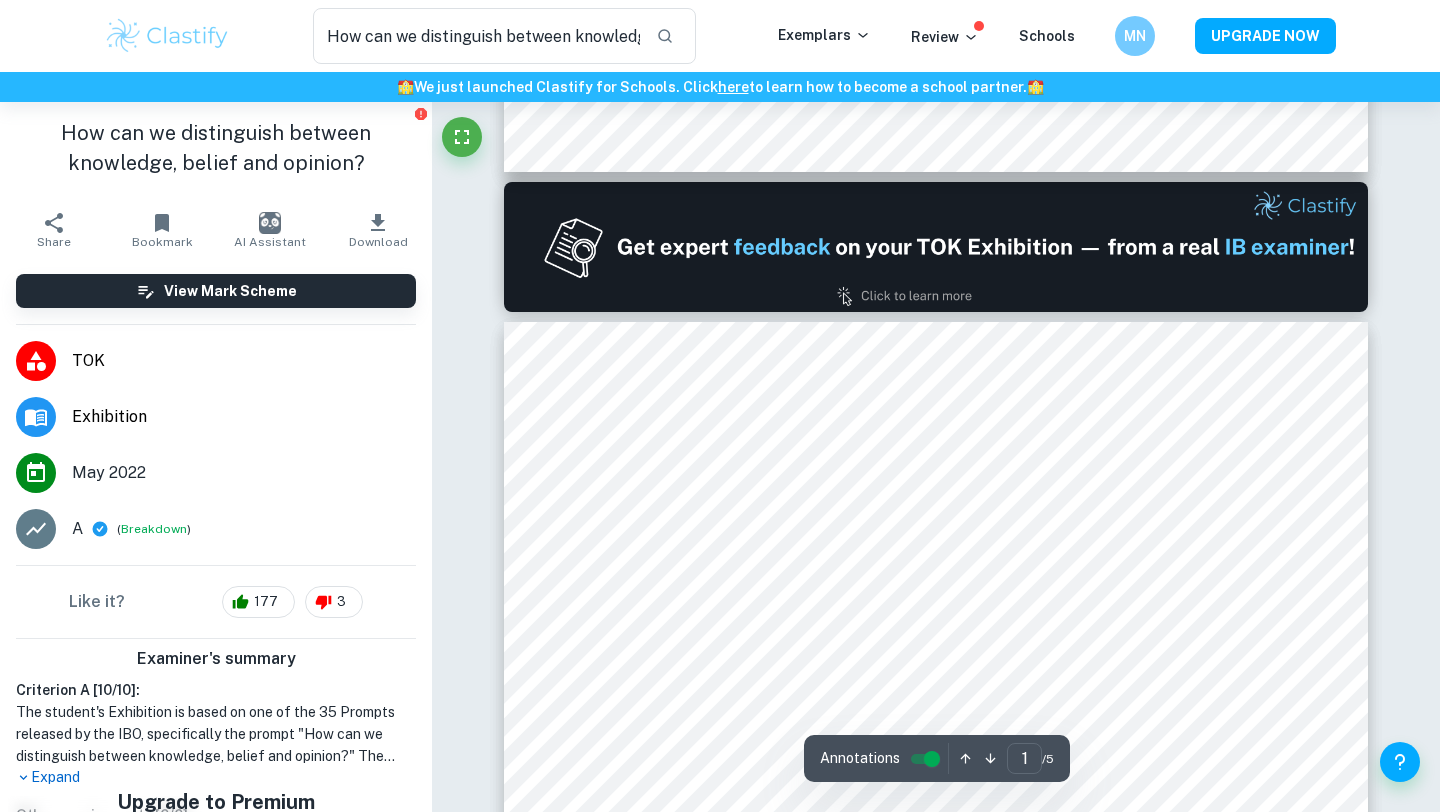type on "2" 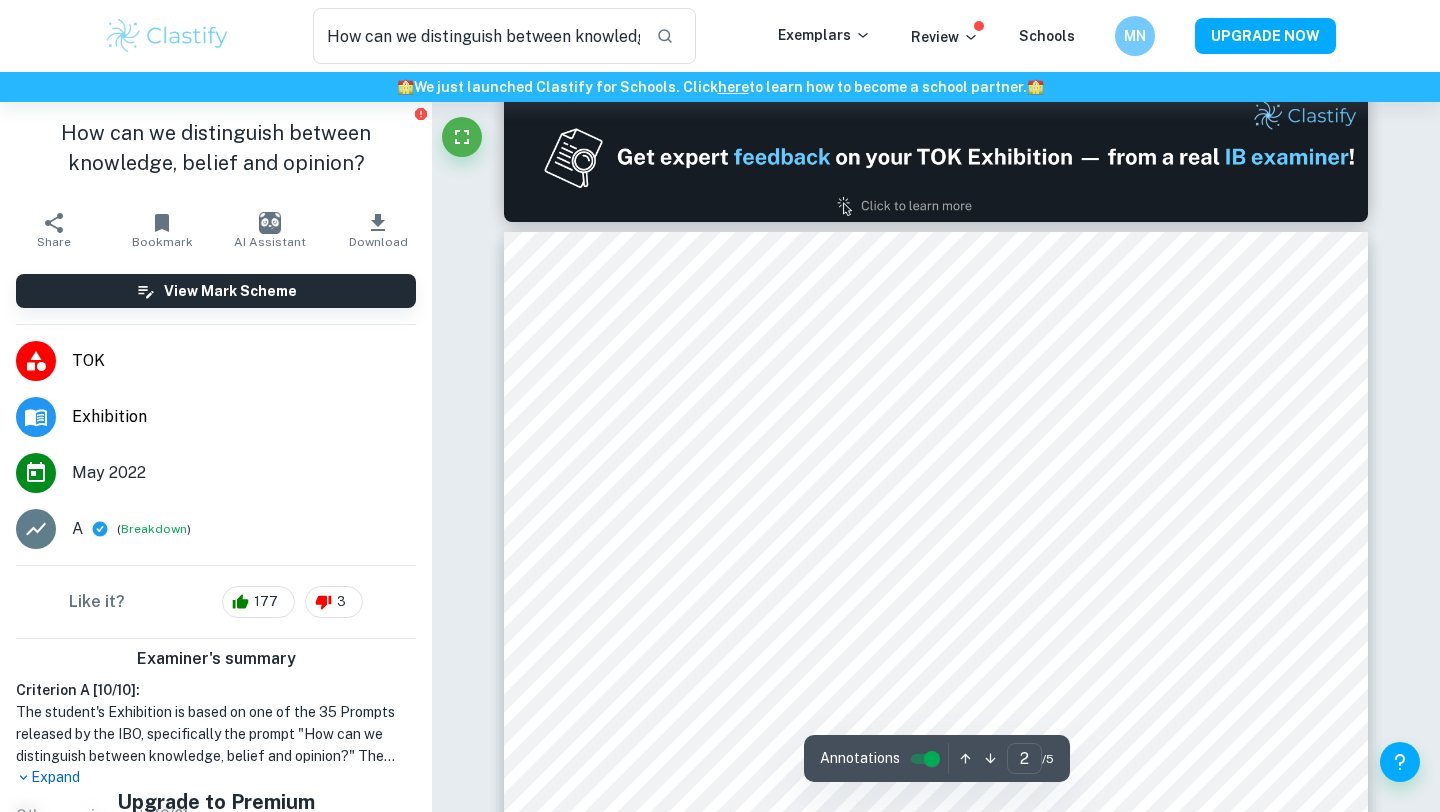 scroll, scrollTop: 1161, scrollLeft: 0, axis: vertical 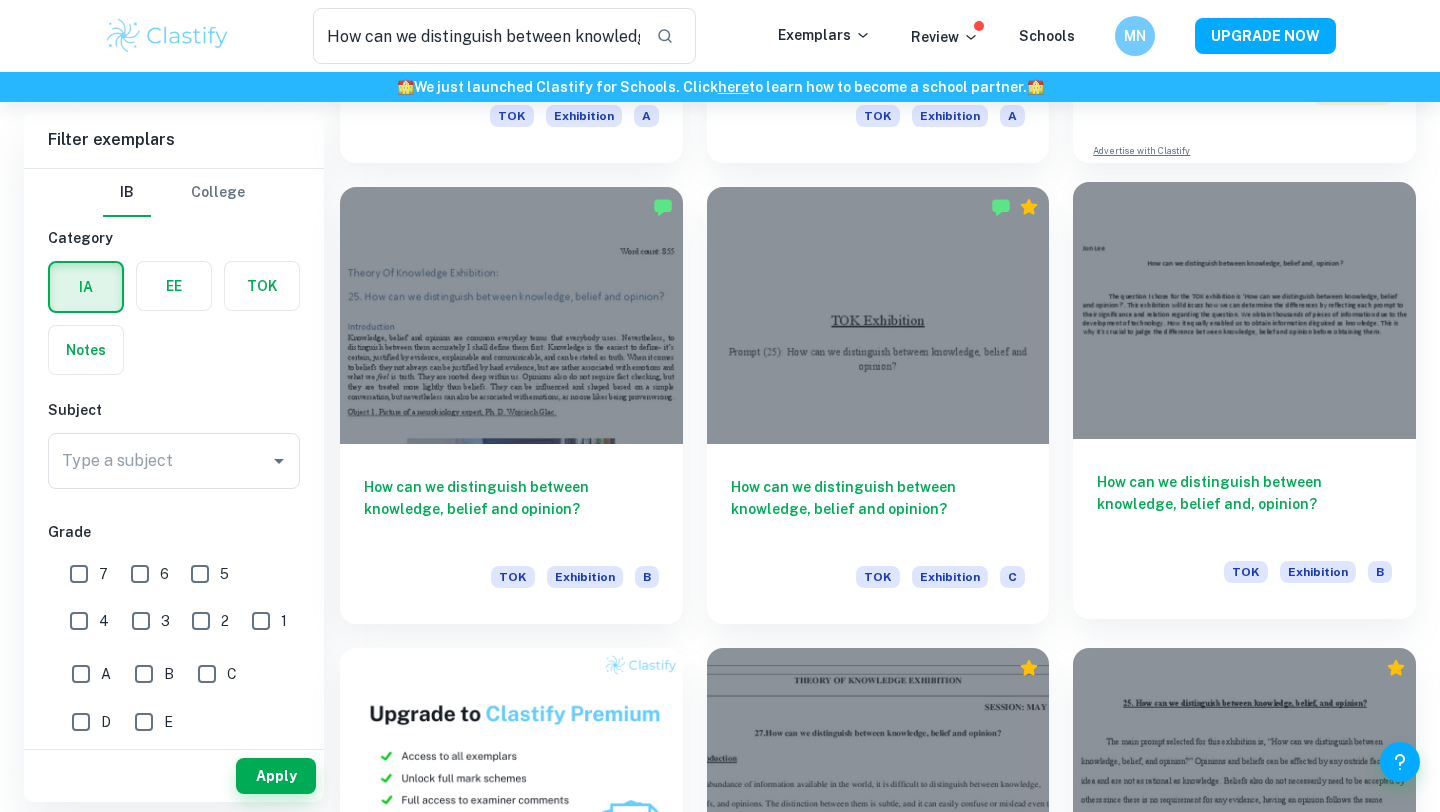 click at bounding box center (1244, 310) 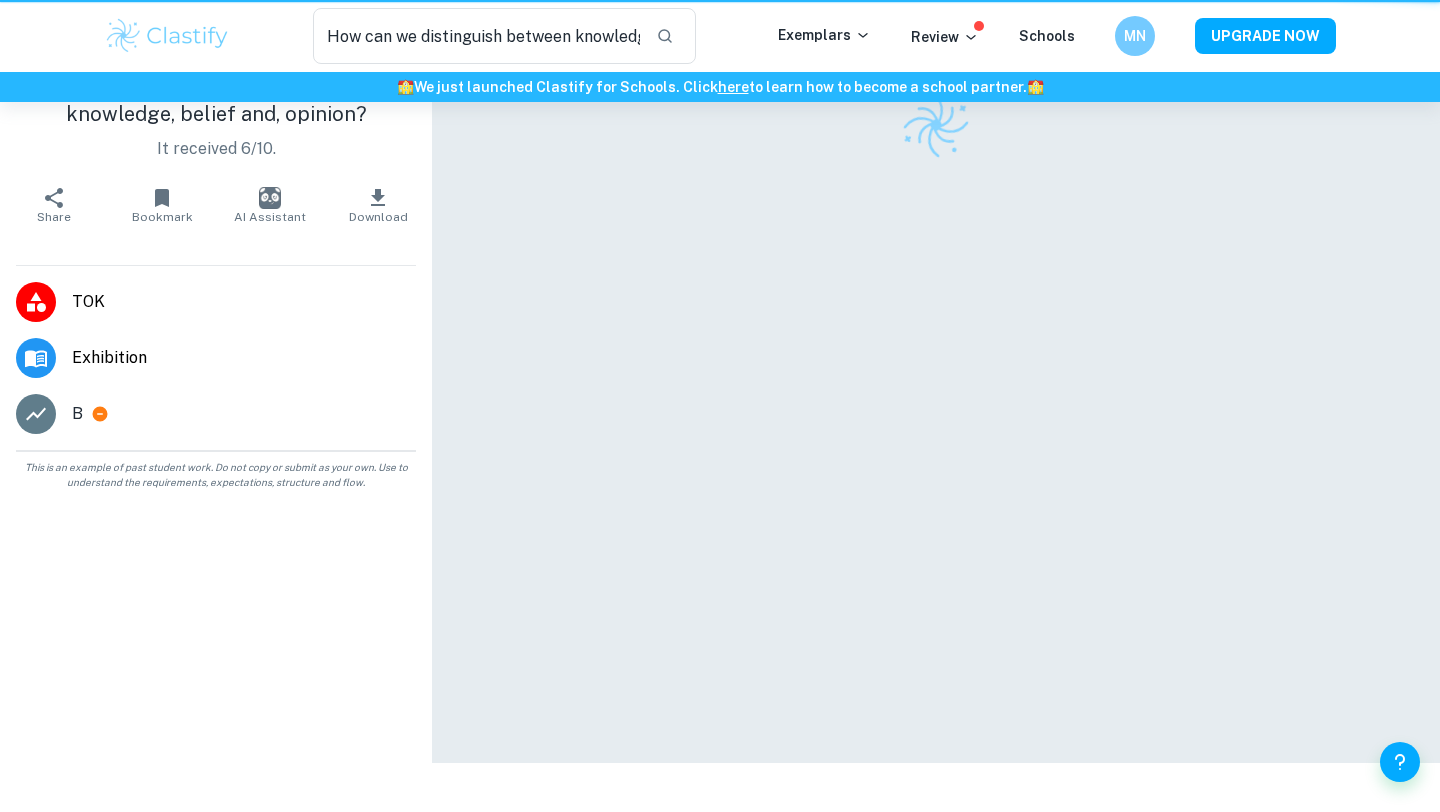 scroll, scrollTop: 0, scrollLeft: 0, axis: both 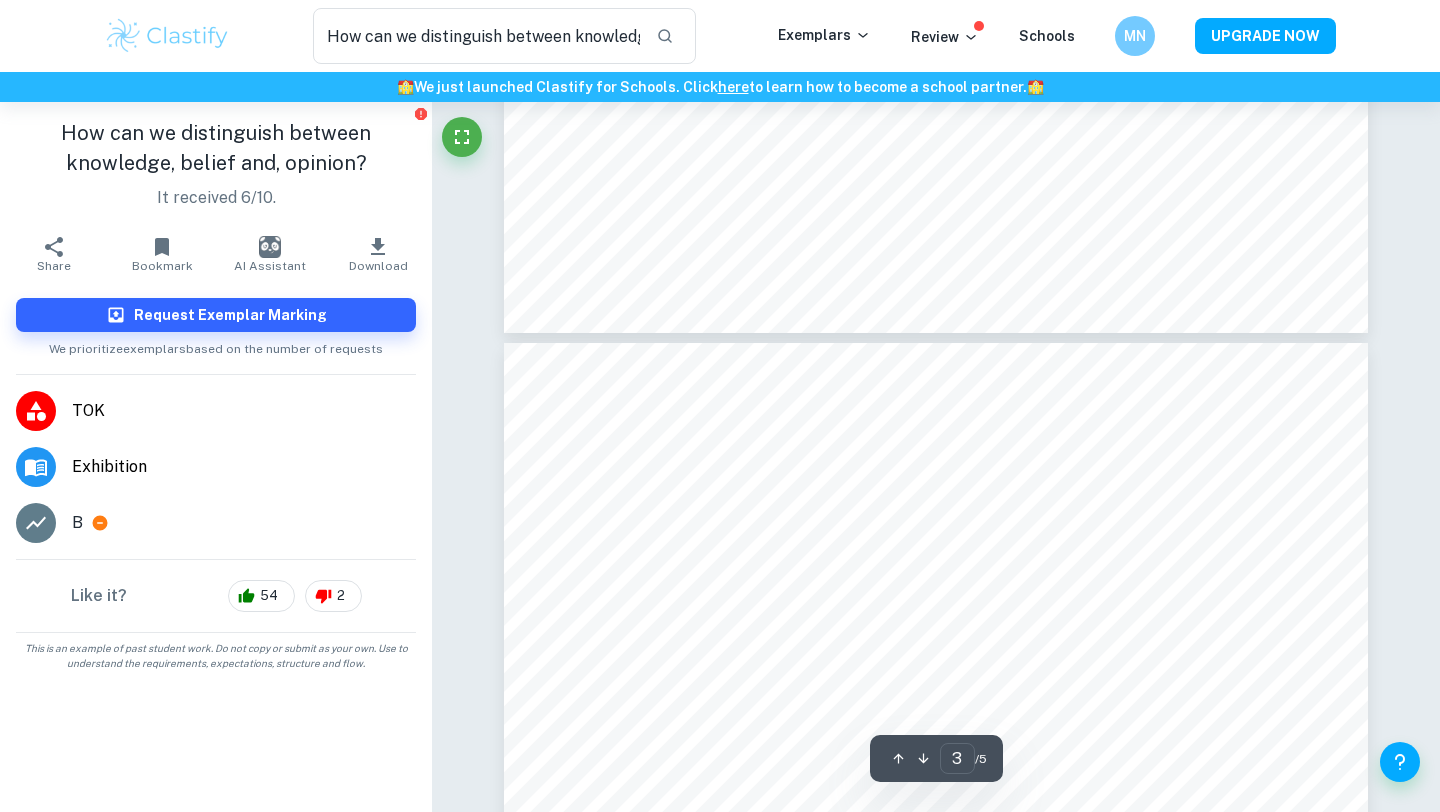 type on "4" 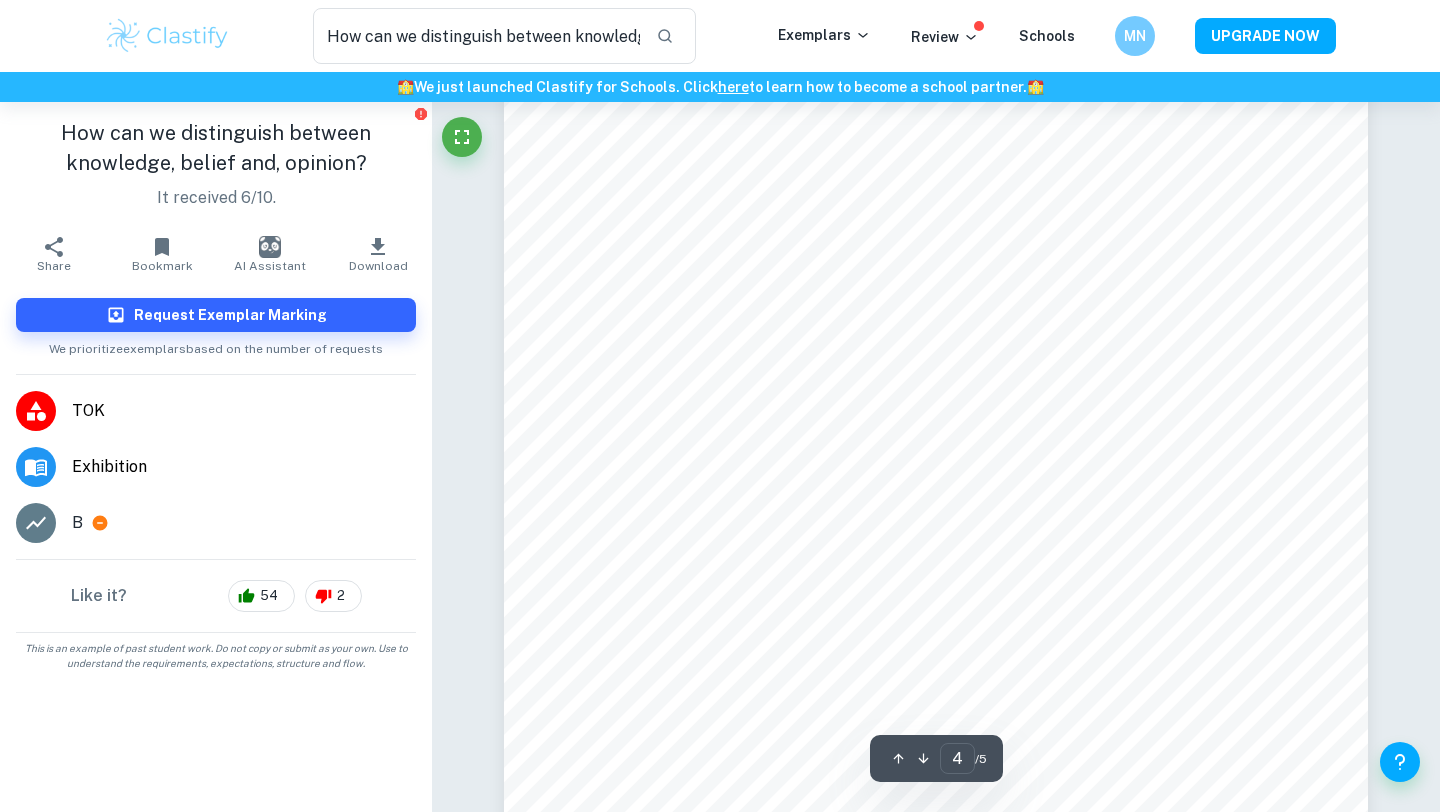 scroll, scrollTop: 4049, scrollLeft: 0, axis: vertical 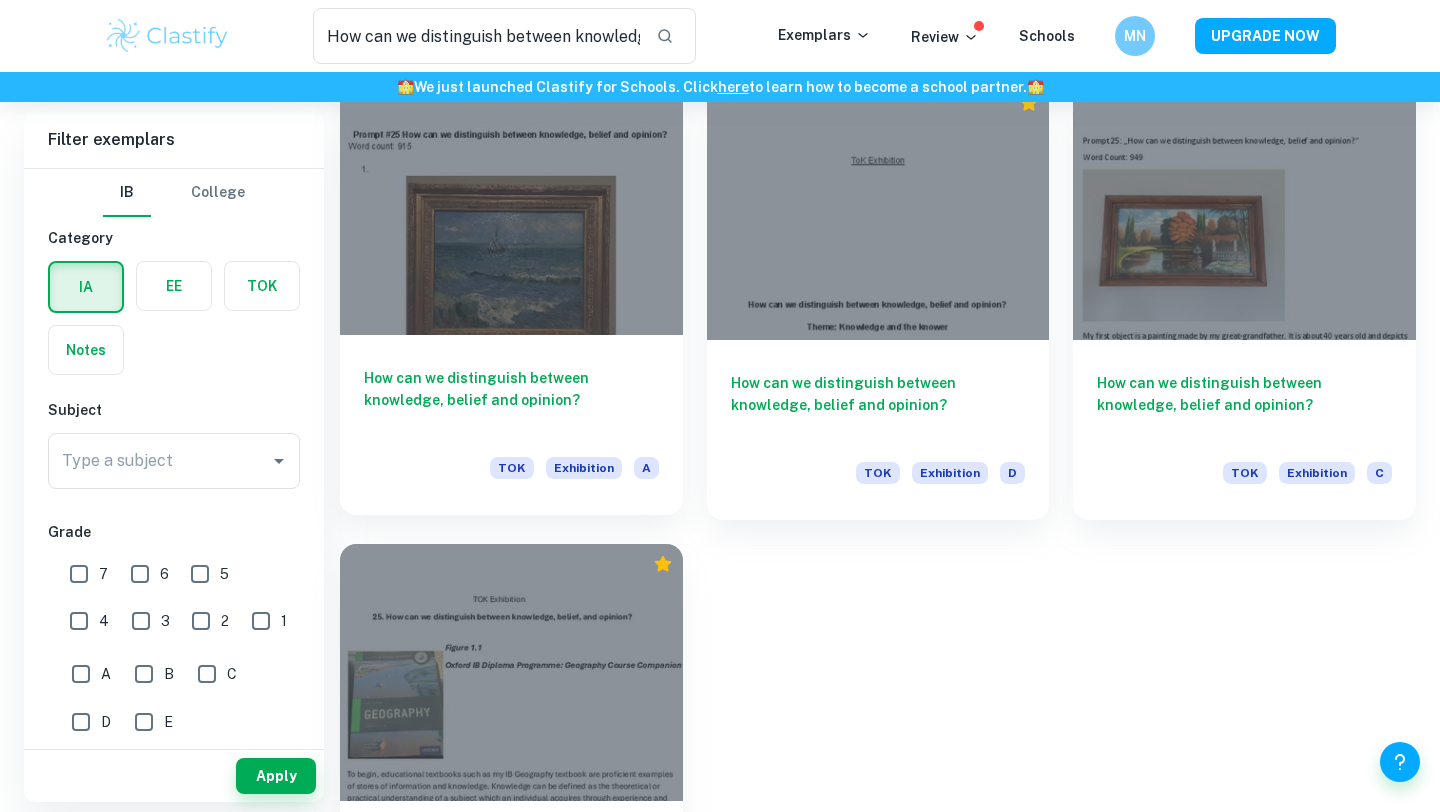 click at bounding box center [511, 206] 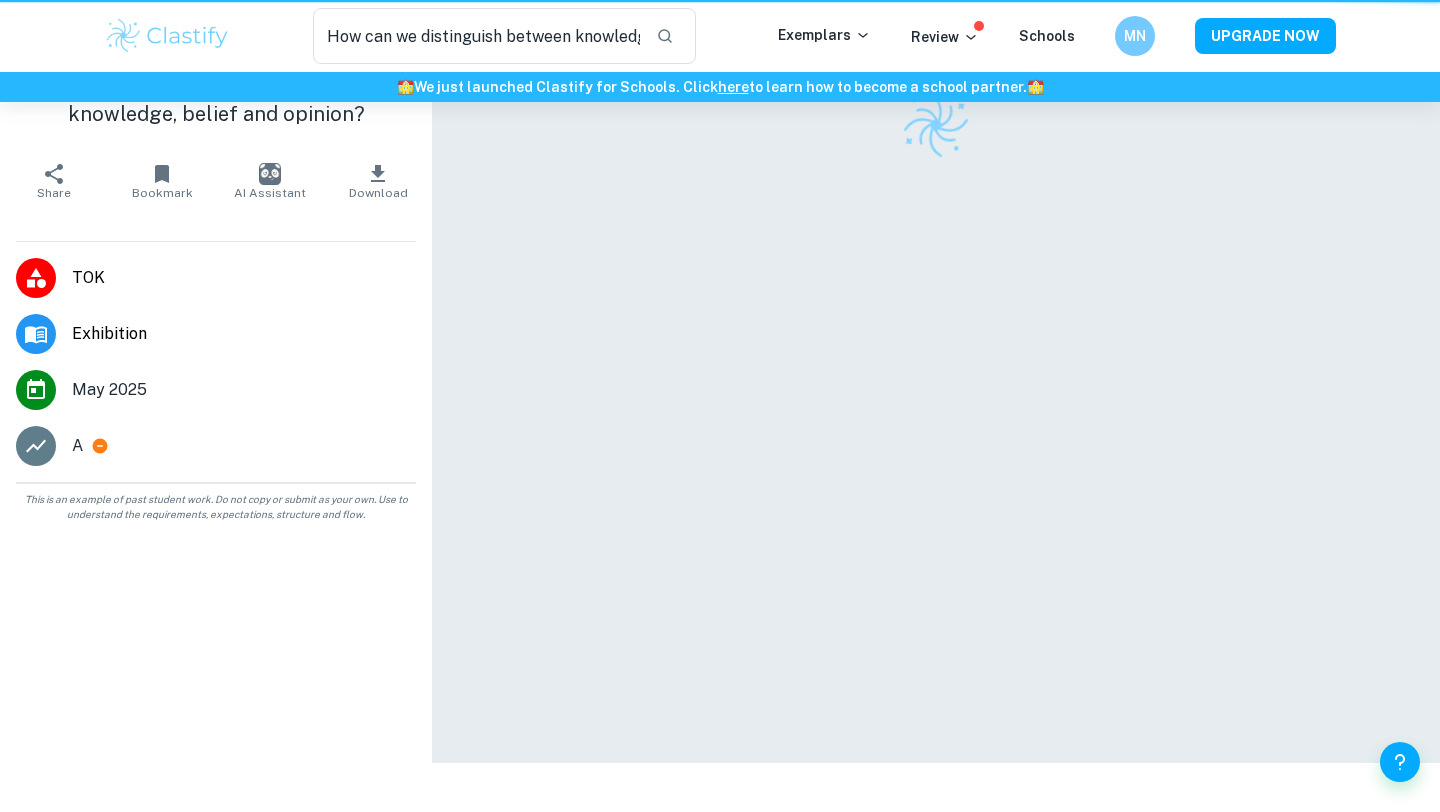 scroll, scrollTop: 0, scrollLeft: 0, axis: both 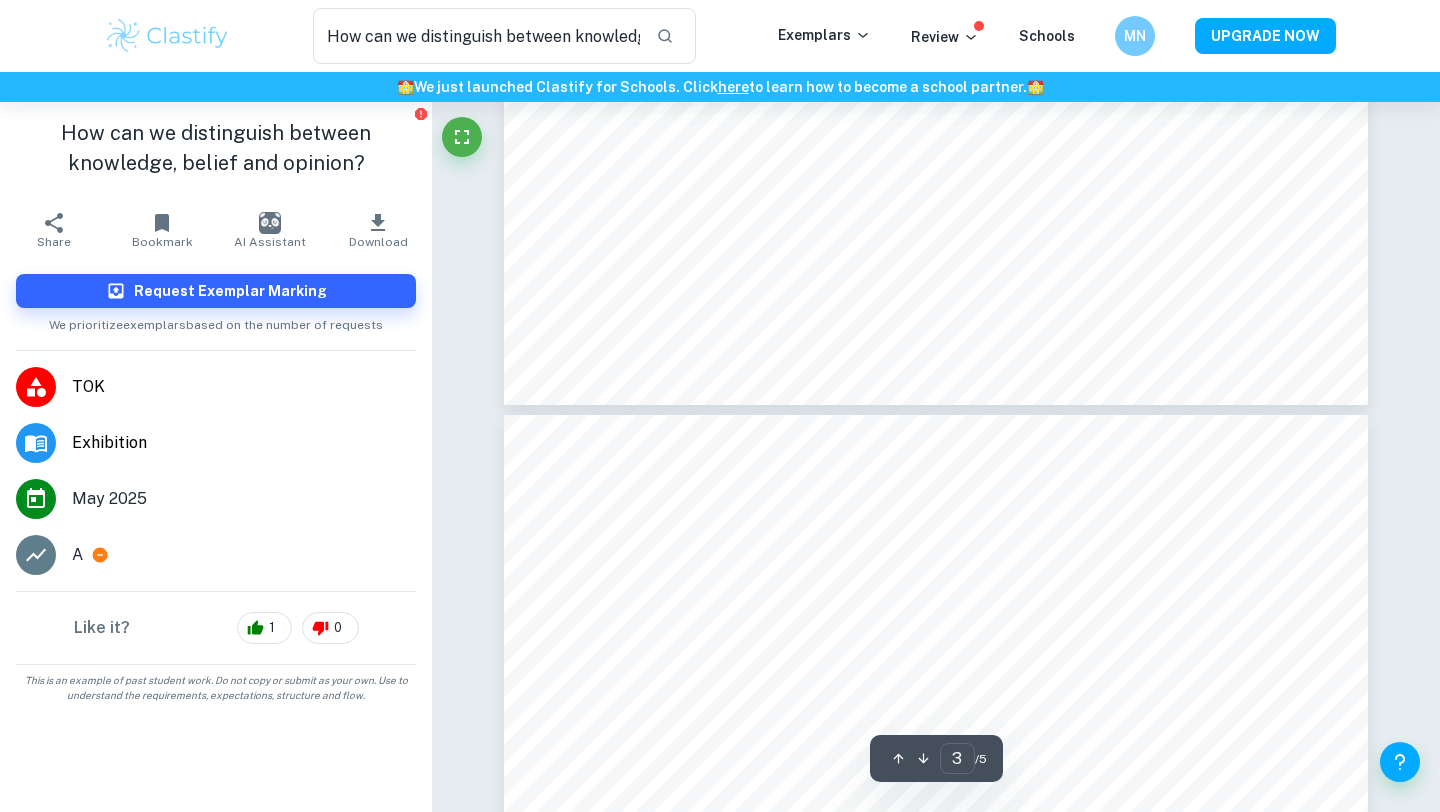 type on "4" 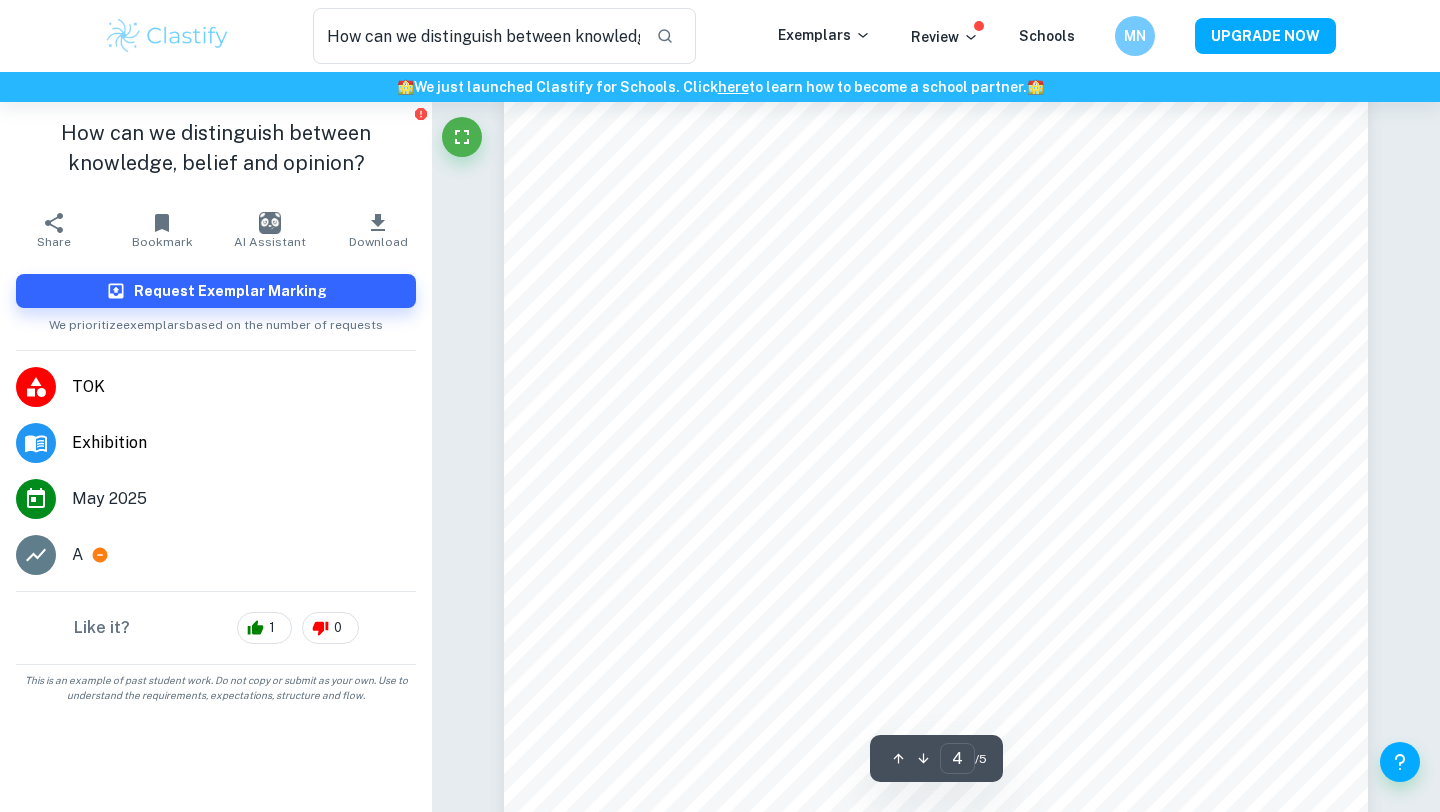 scroll, scrollTop: 4467, scrollLeft: 0, axis: vertical 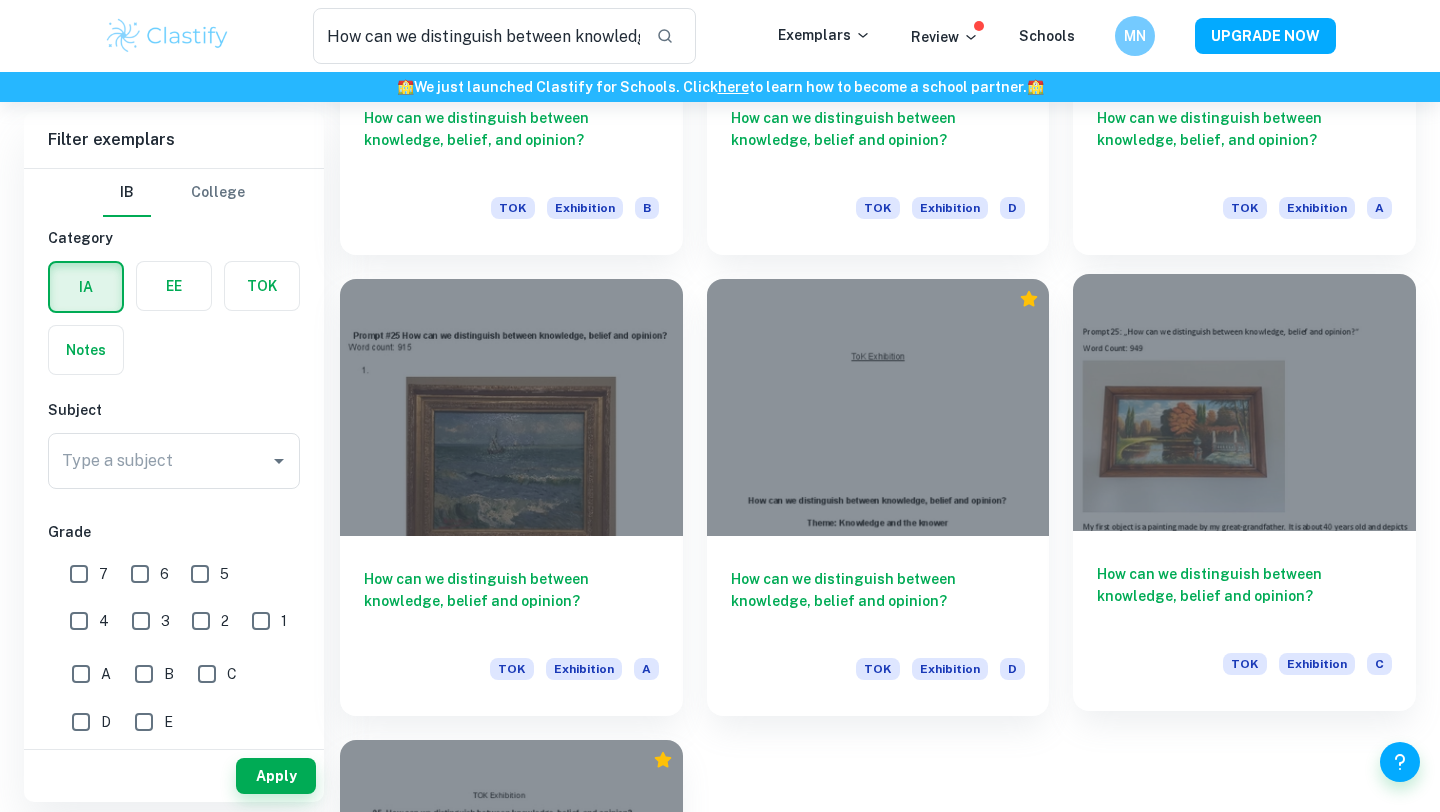 click at bounding box center (1244, 402) 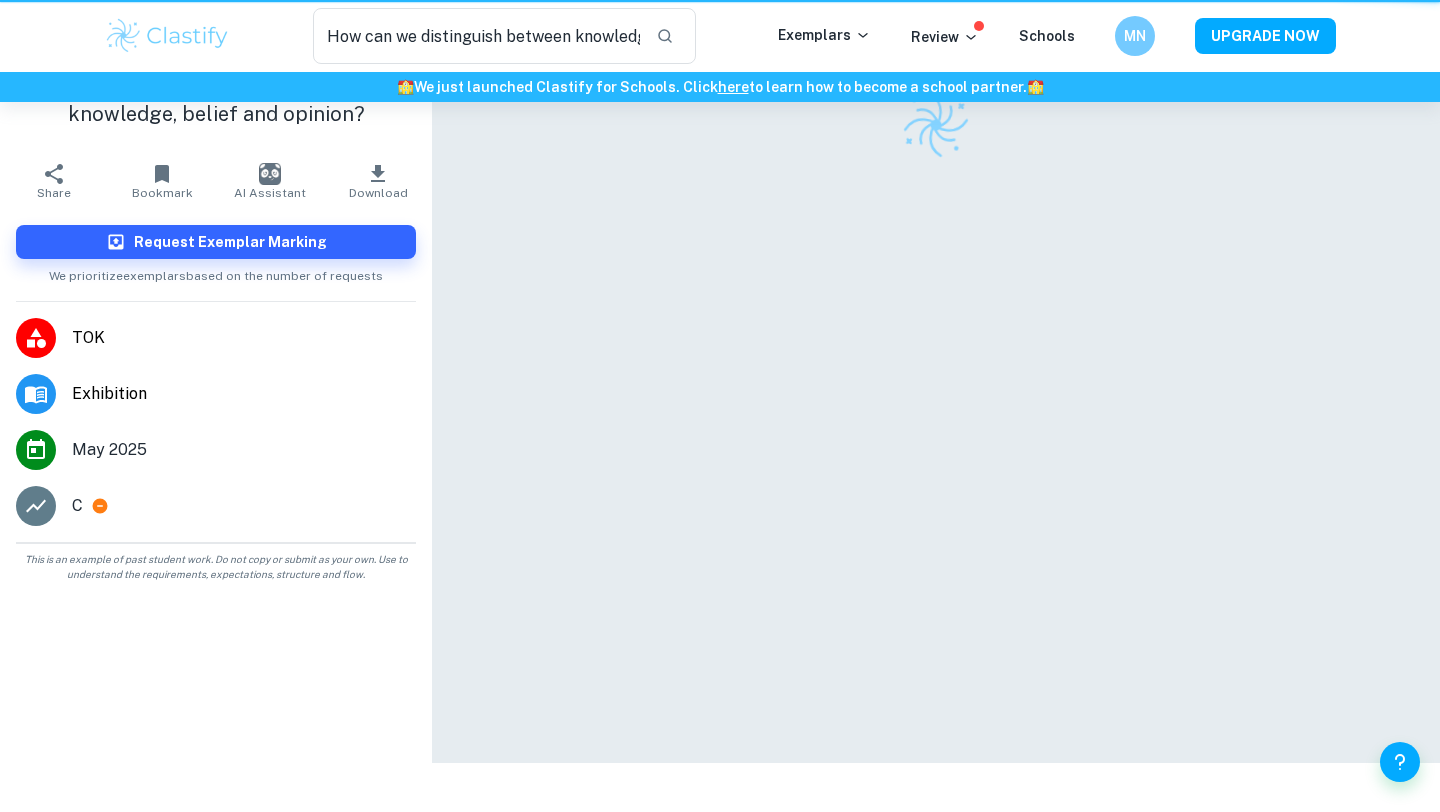 scroll, scrollTop: 0, scrollLeft: 0, axis: both 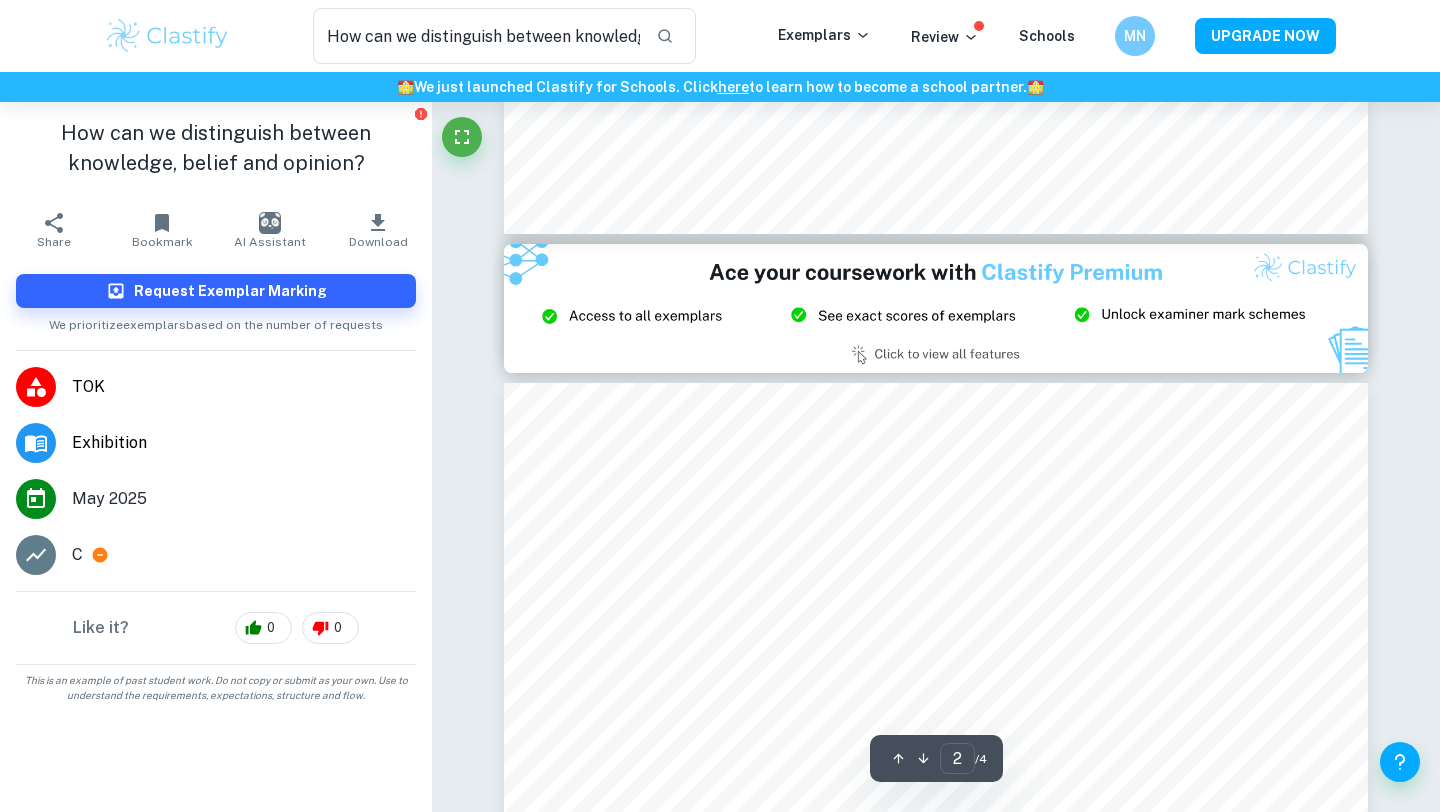 type on "3" 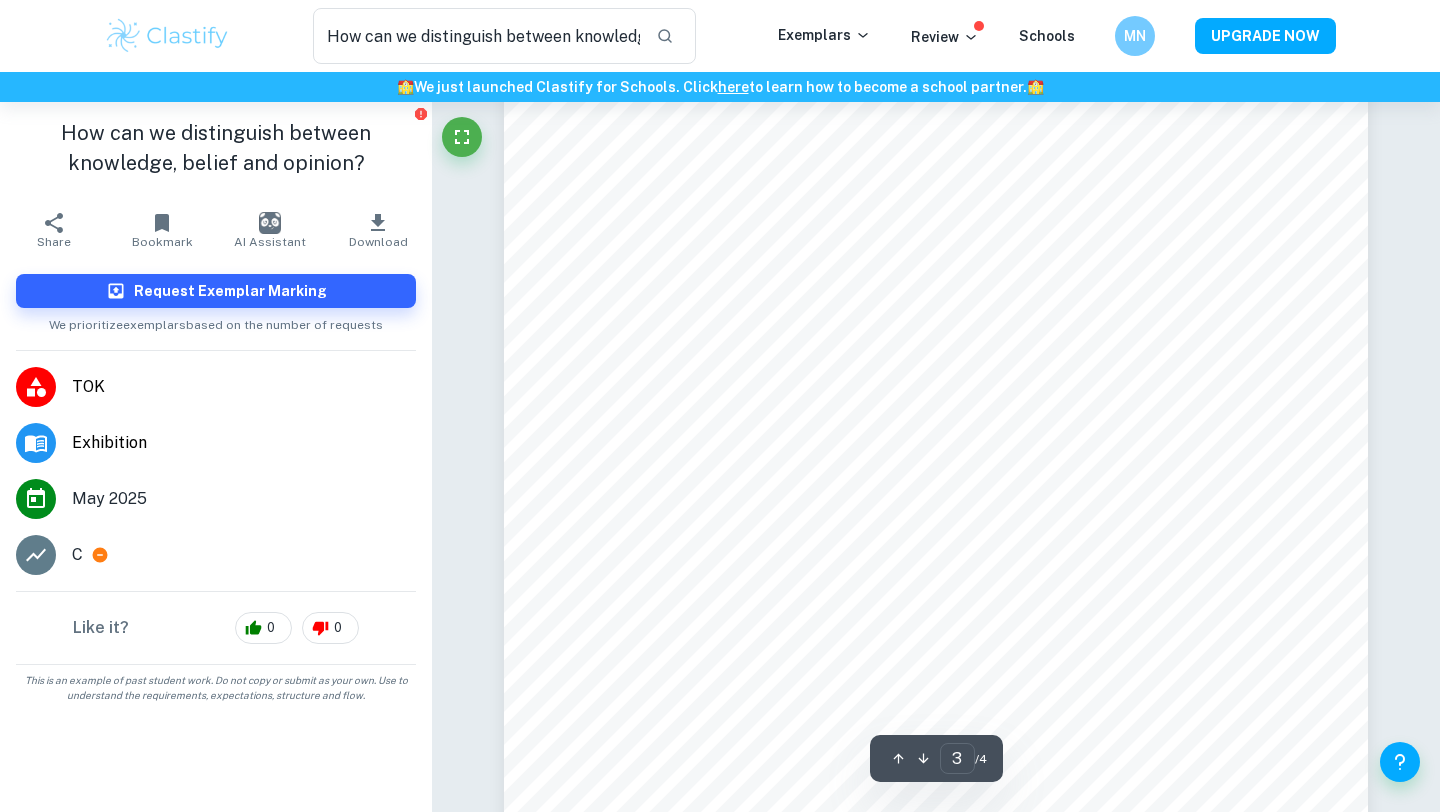 scroll, scrollTop: 3118, scrollLeft: 0, axis: vertical 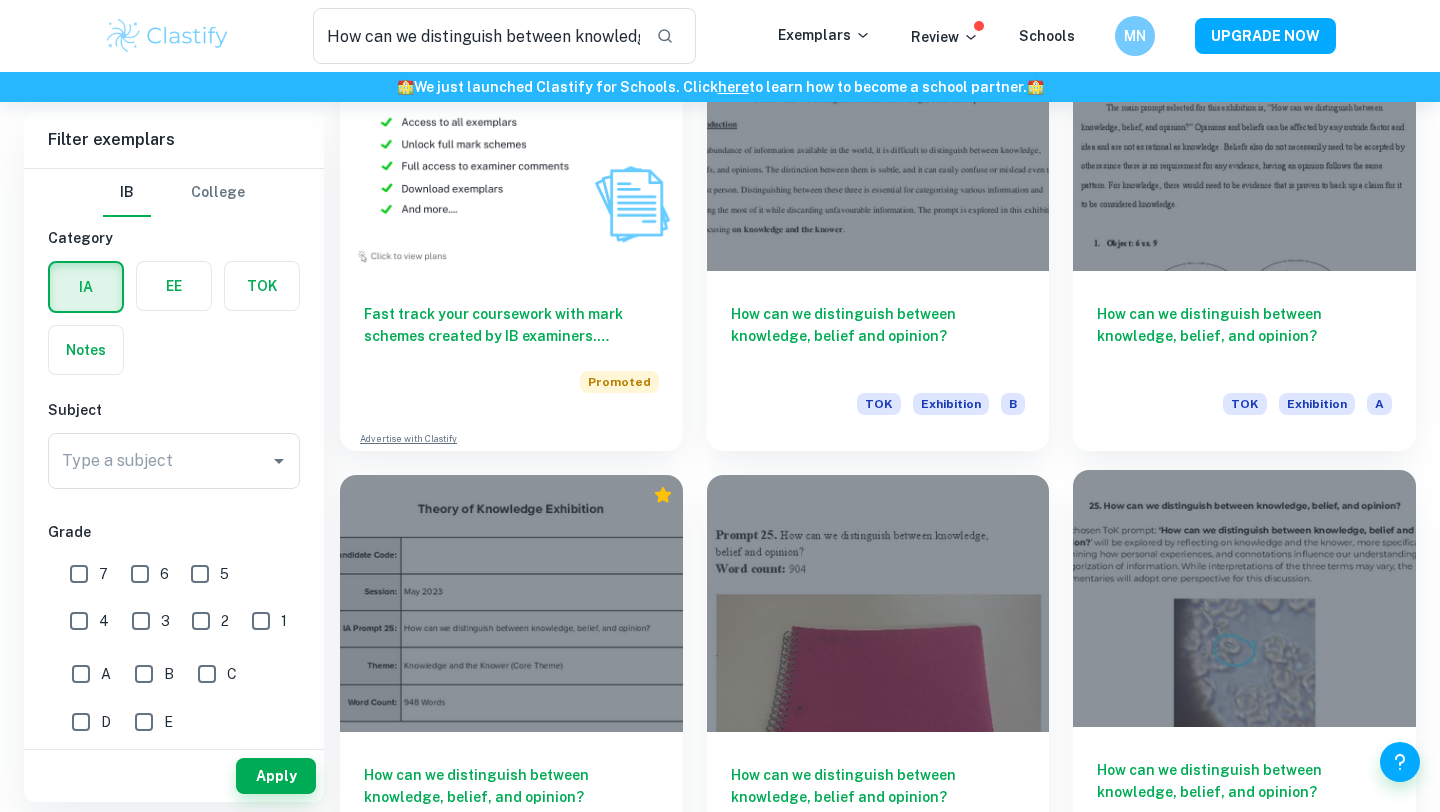 click at bounding box center (1244, 598) 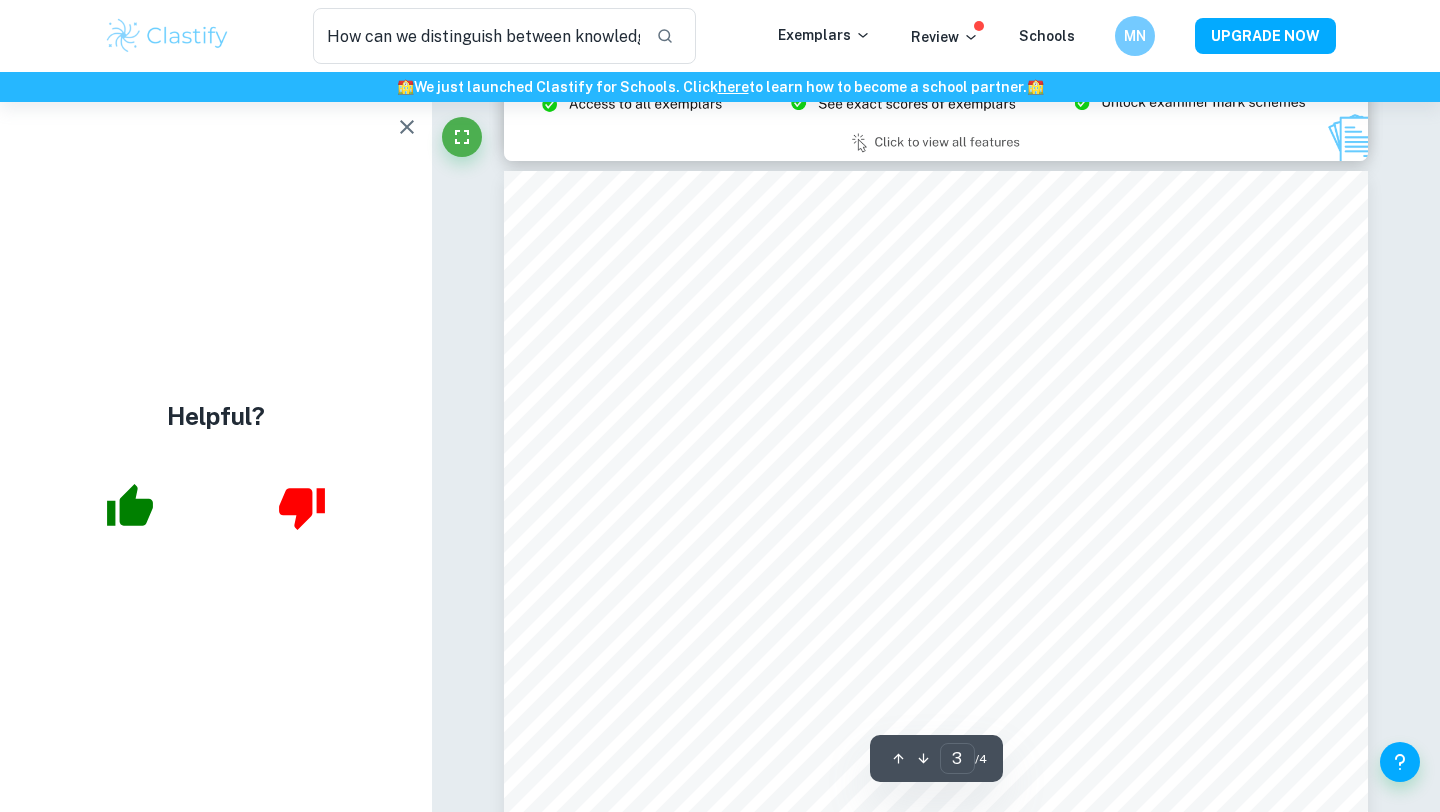 scroll, scrollTop: 2516, scrollLeft: 0, axis: vertical 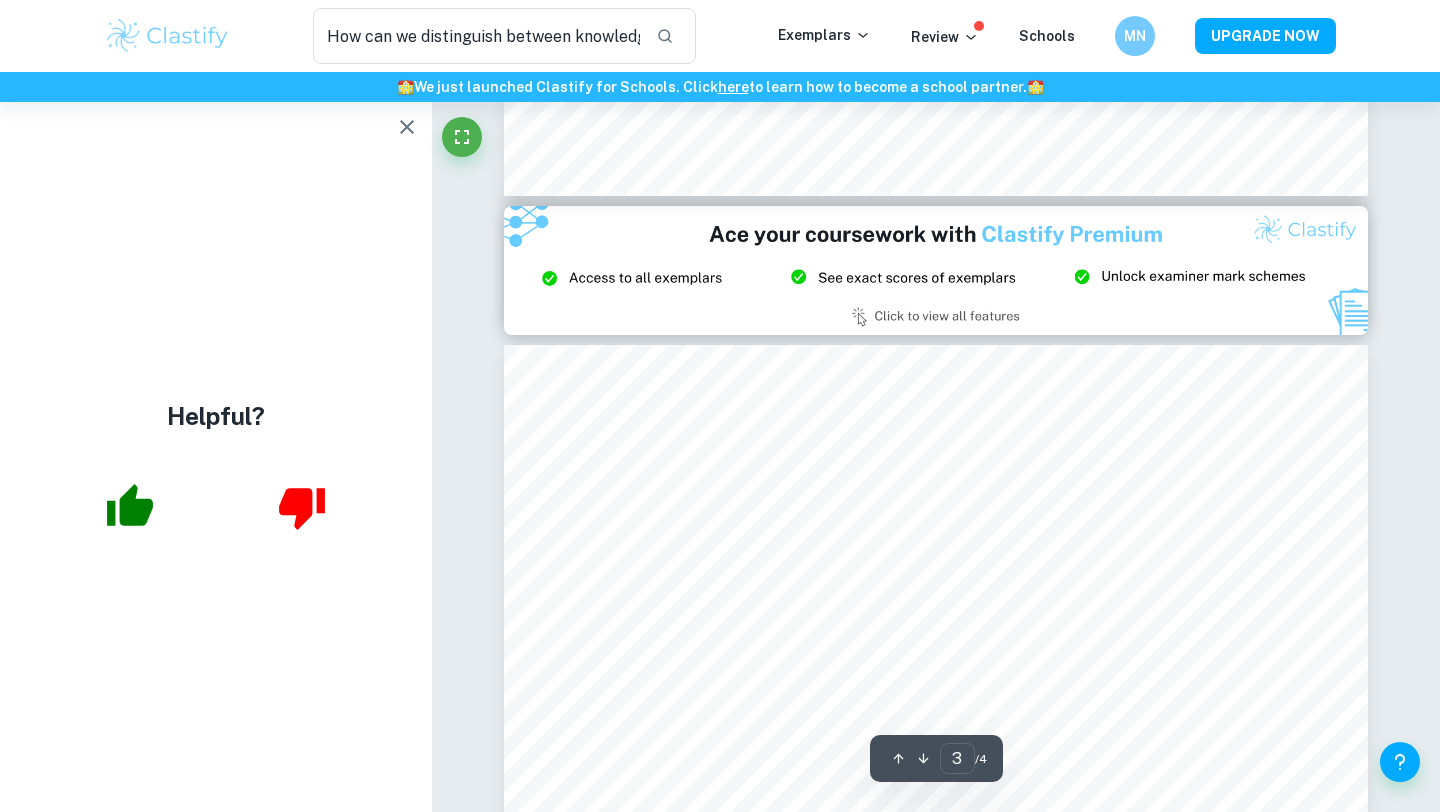 click 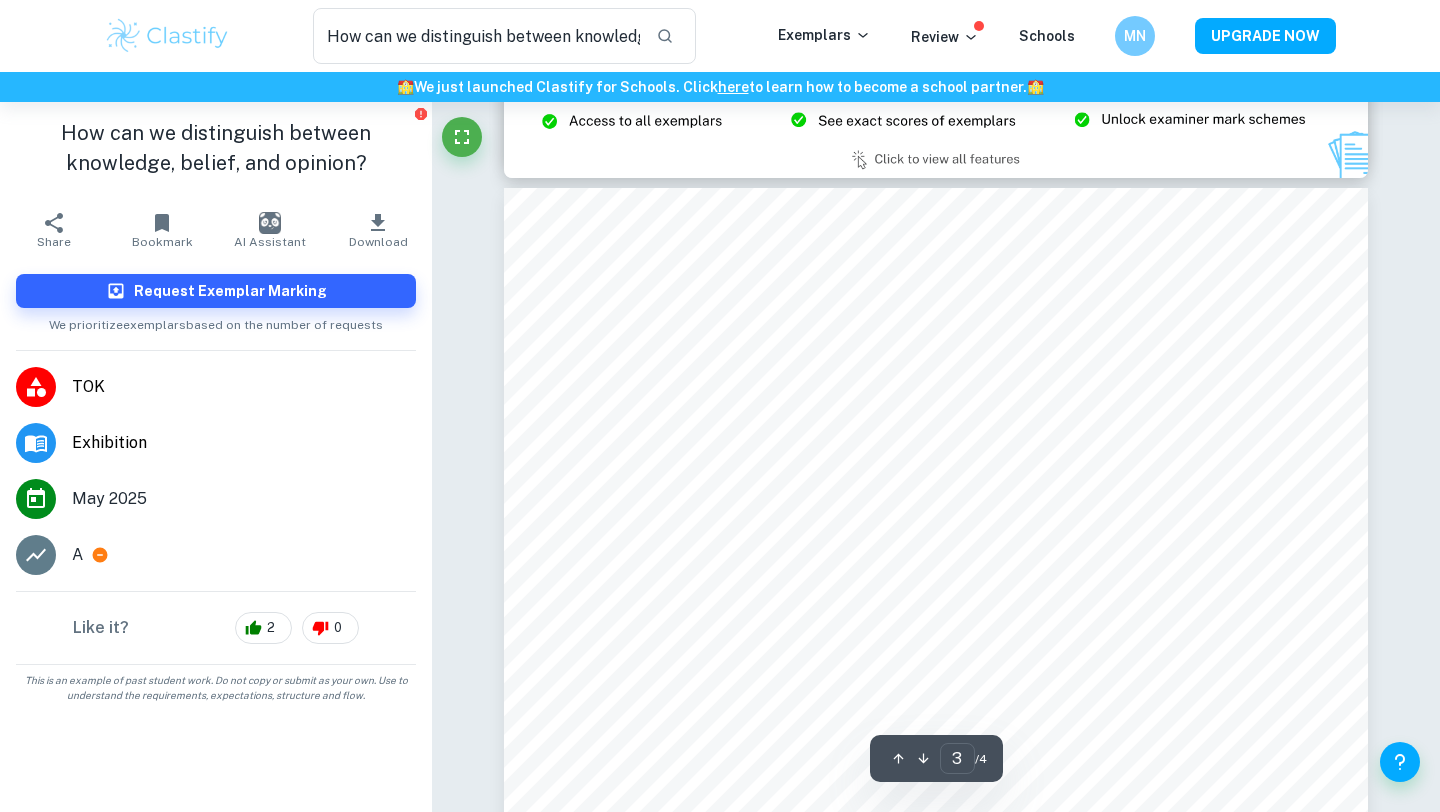 scroll, scrollTop: 2674, scrollLeft: 0, axis: vertical 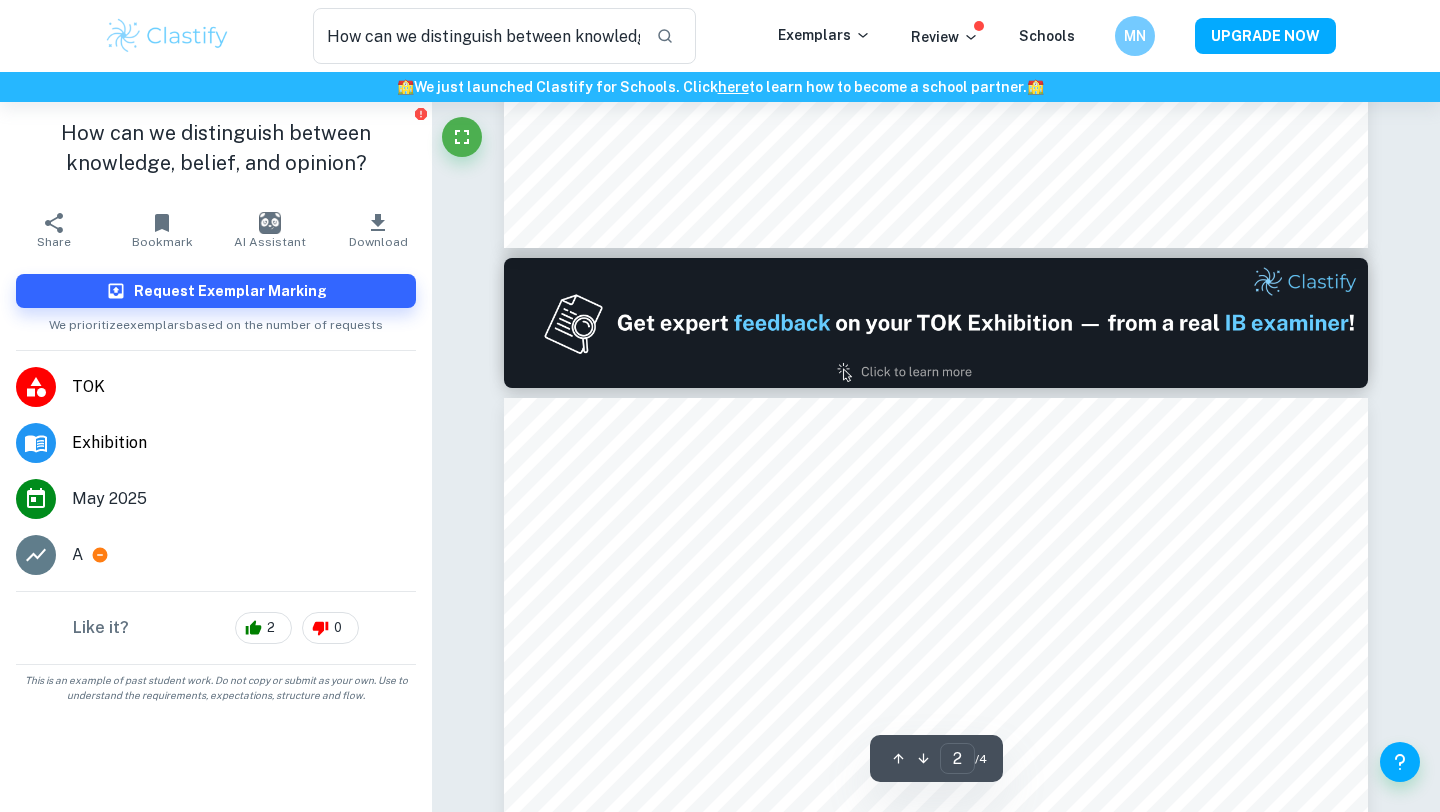 type on "1" 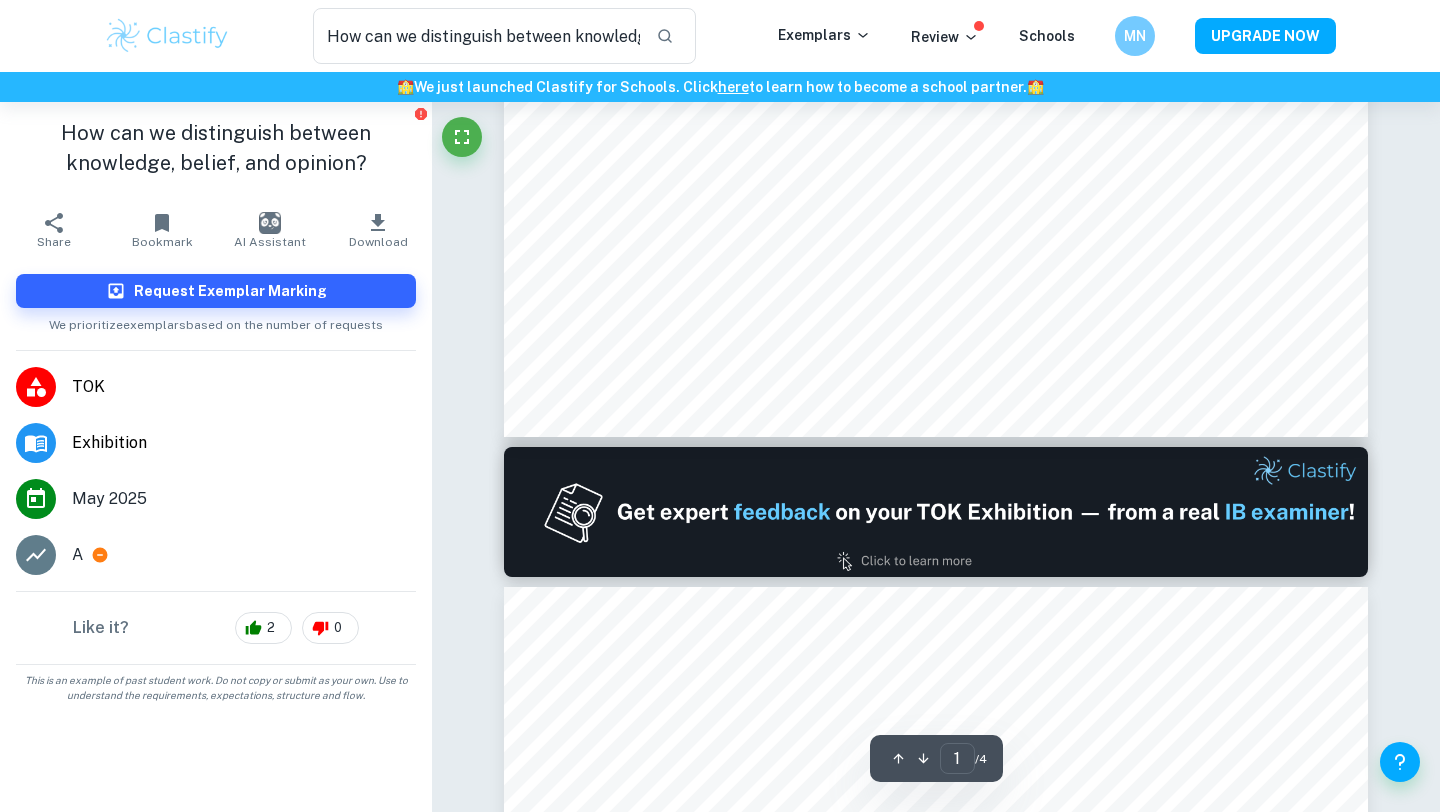 scroll, scrollTop: 912, scrollLeft: 0, axis: vertical 